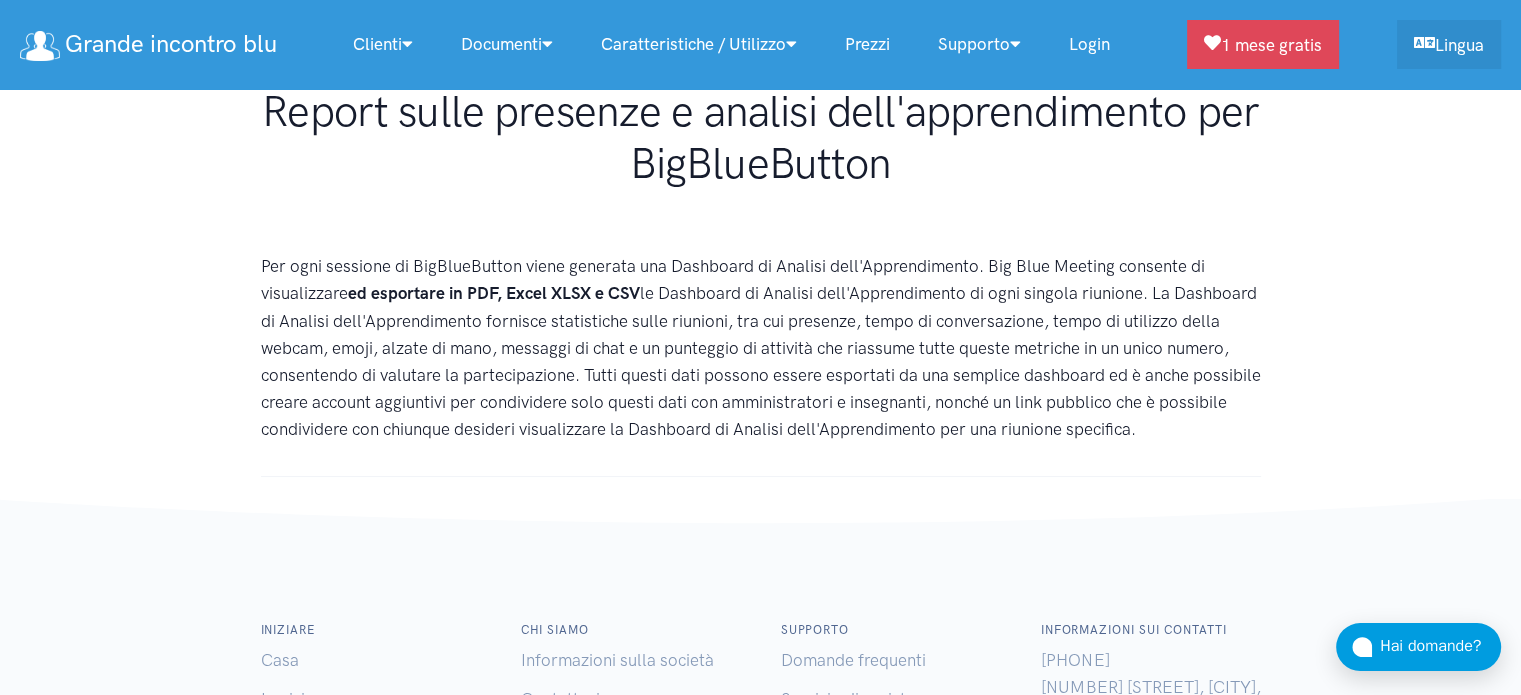 scroll, scrollTop: 0, scrollLeft: 0, axis: both 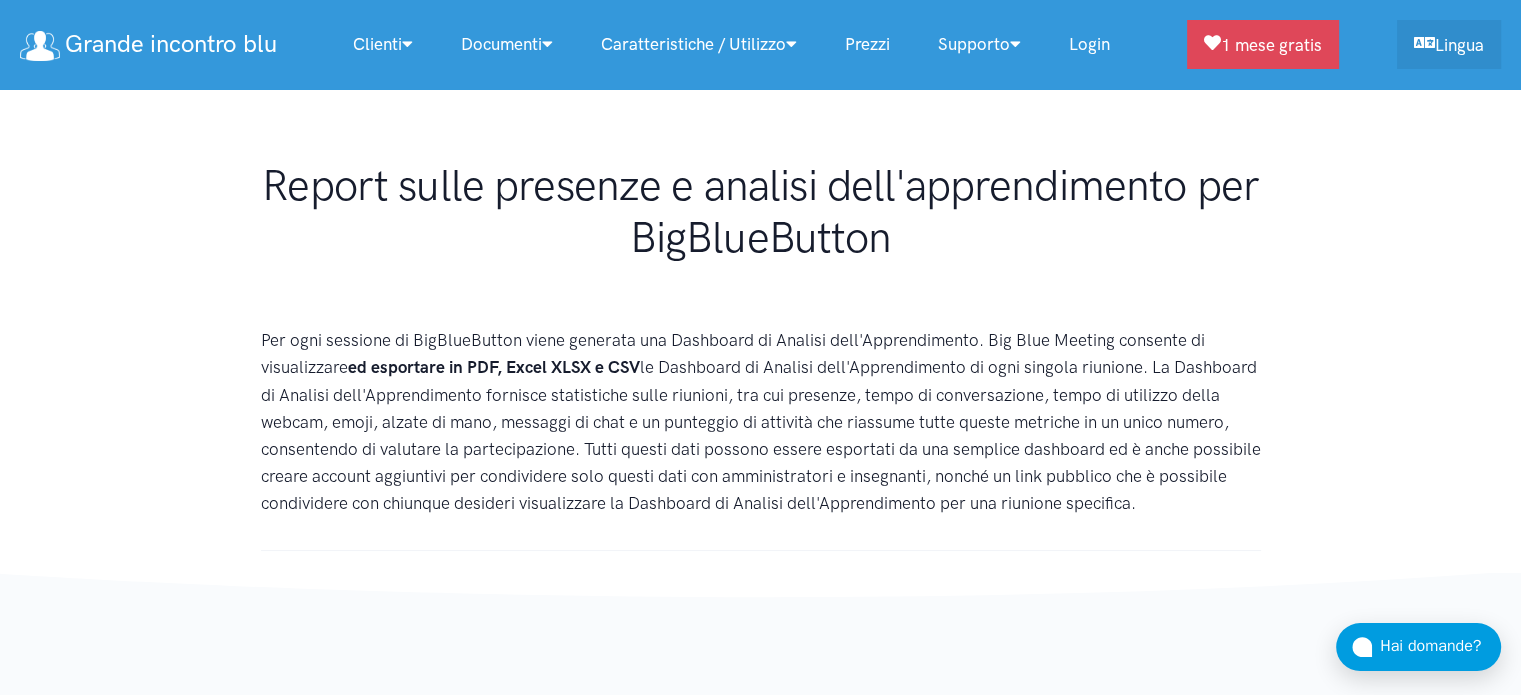 click on "Prezzi" at bounding box center (867, 44) 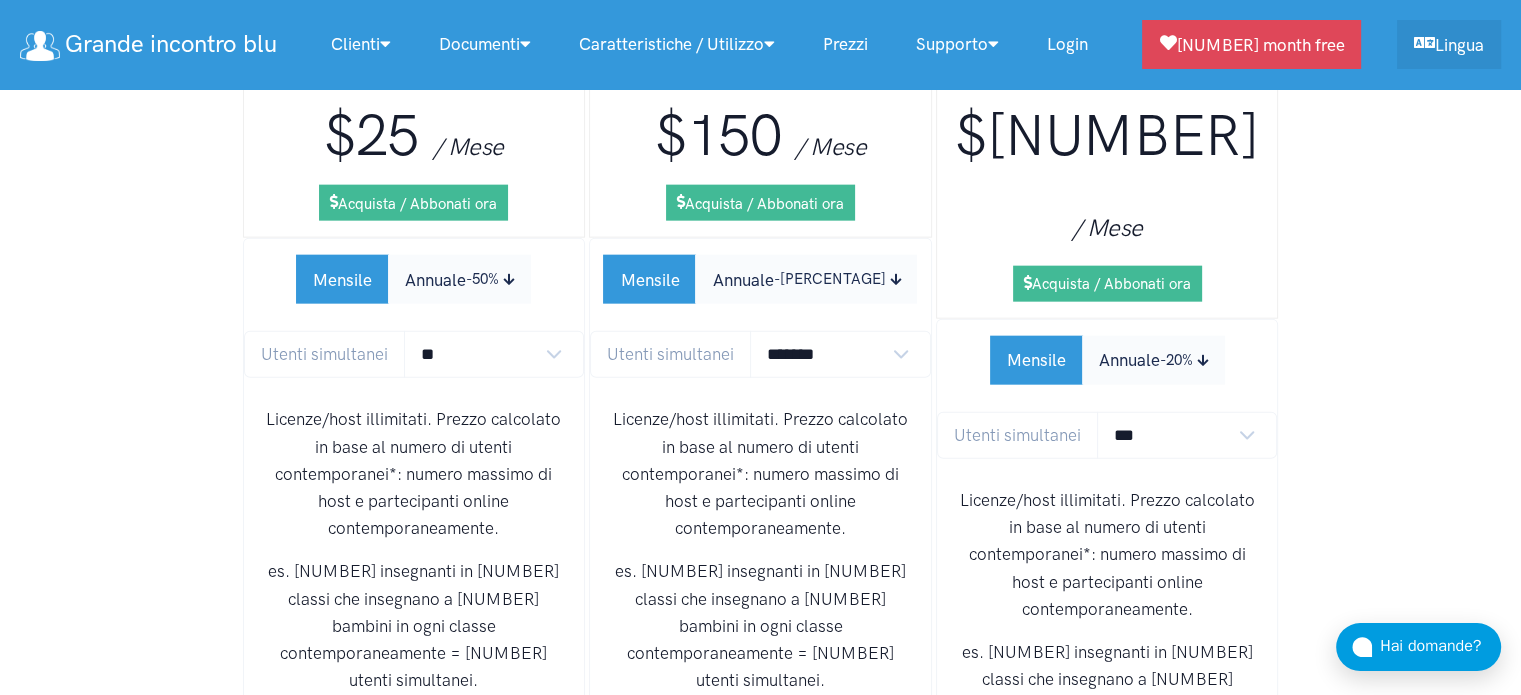 scroll, scrollTop: 12280, scrollLeft: 0, axis: vertical 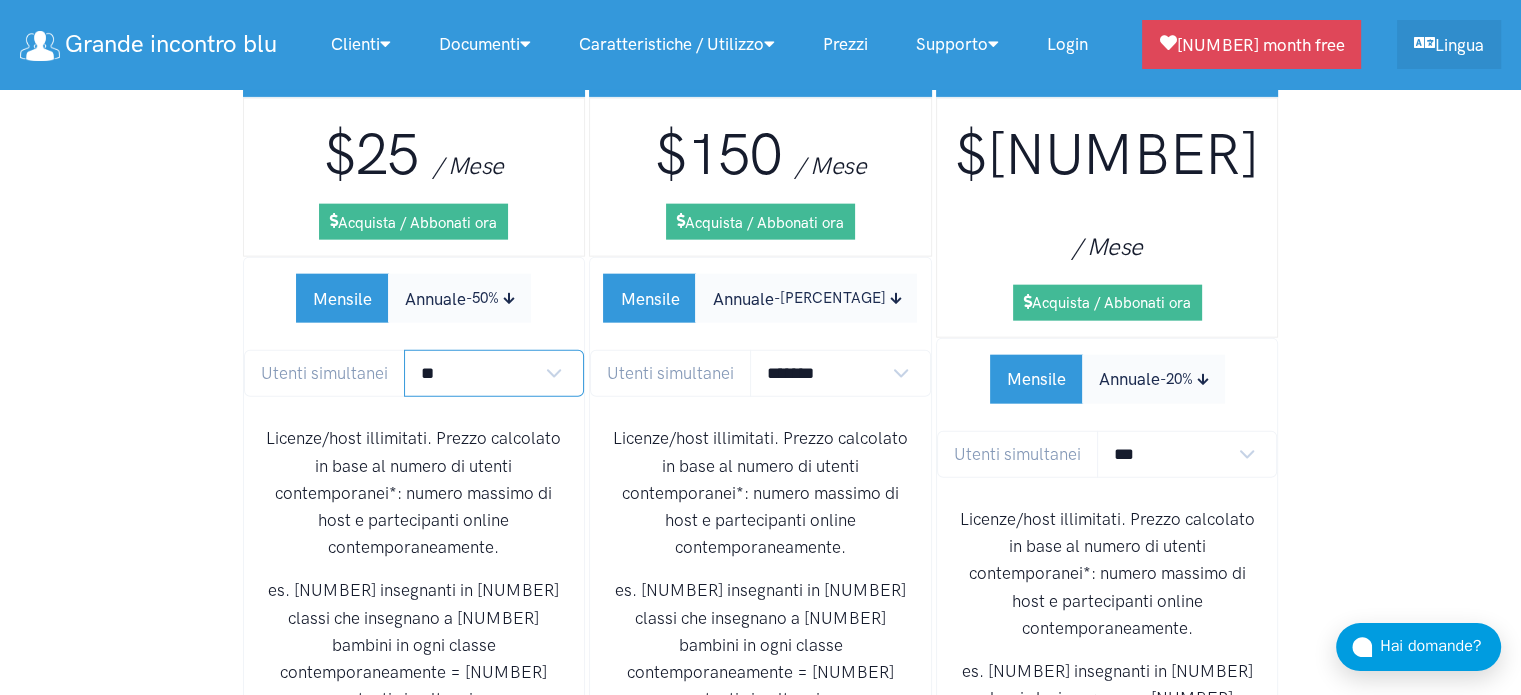 click on "** ** ** ** *** ***" at bounding box center (494, 373) 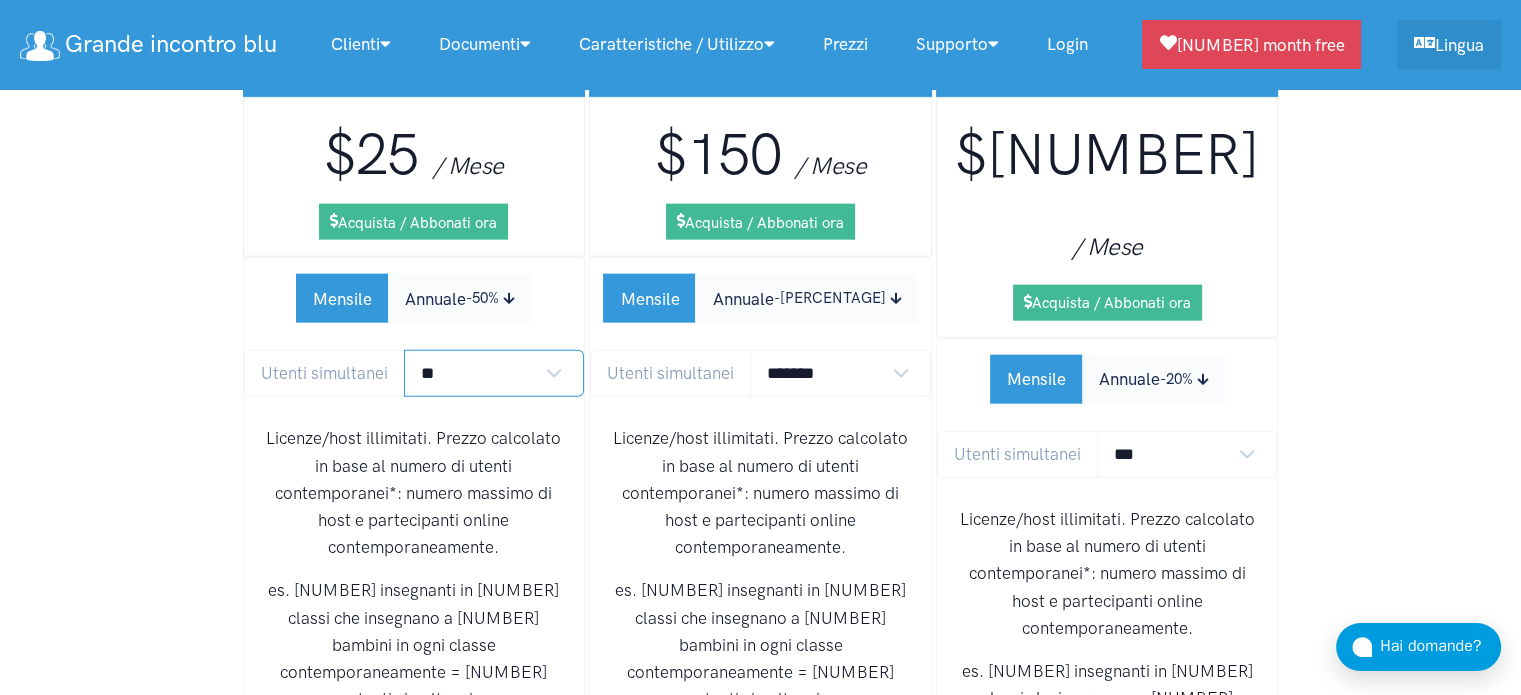 click on "** ** ** ** *** ***" at bounding box center (494, 373) 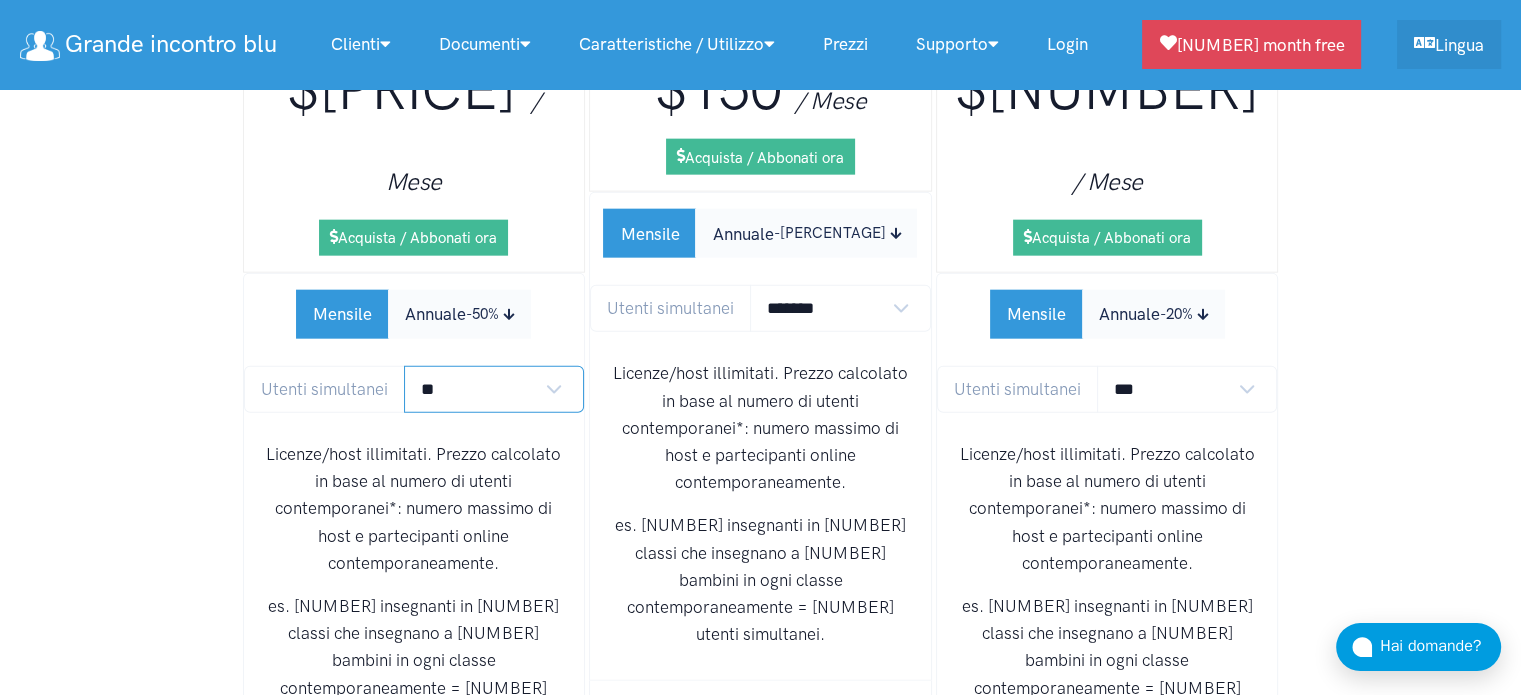 scroll, scrollTop: 12380, scrollLeft: 0, axis: vertical 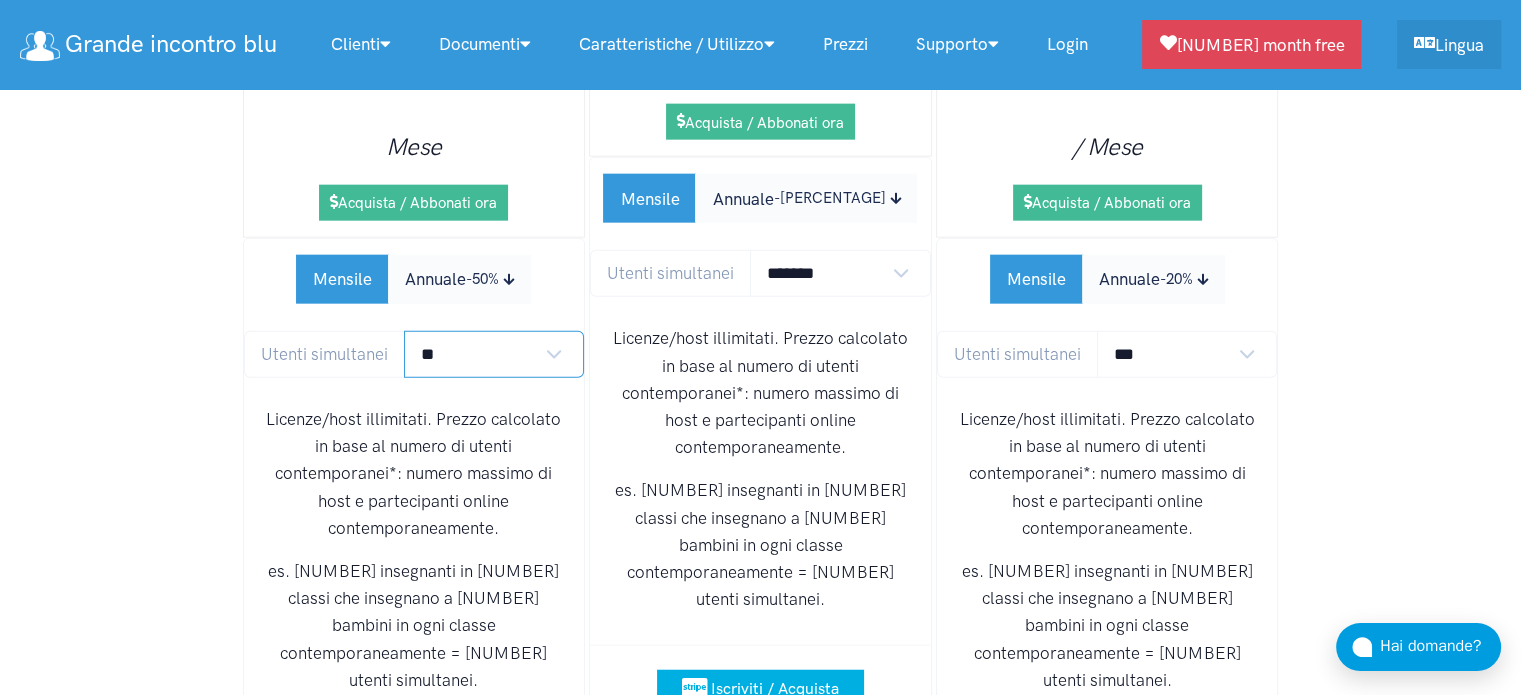 click on "** ** ** ** *** ***" at bounding box center (494, 354) 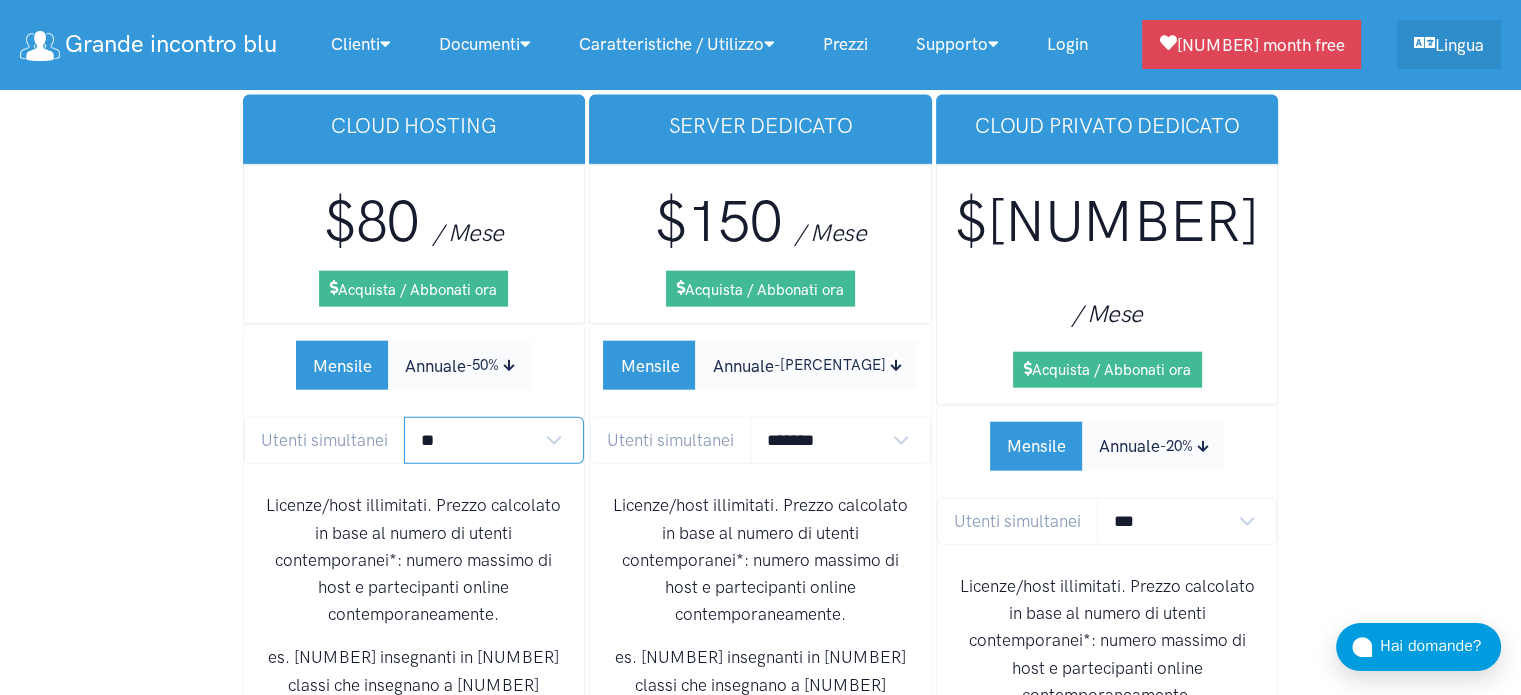 scroll, scrollTop: 12180, scrollLeft: 0, axis: vertical 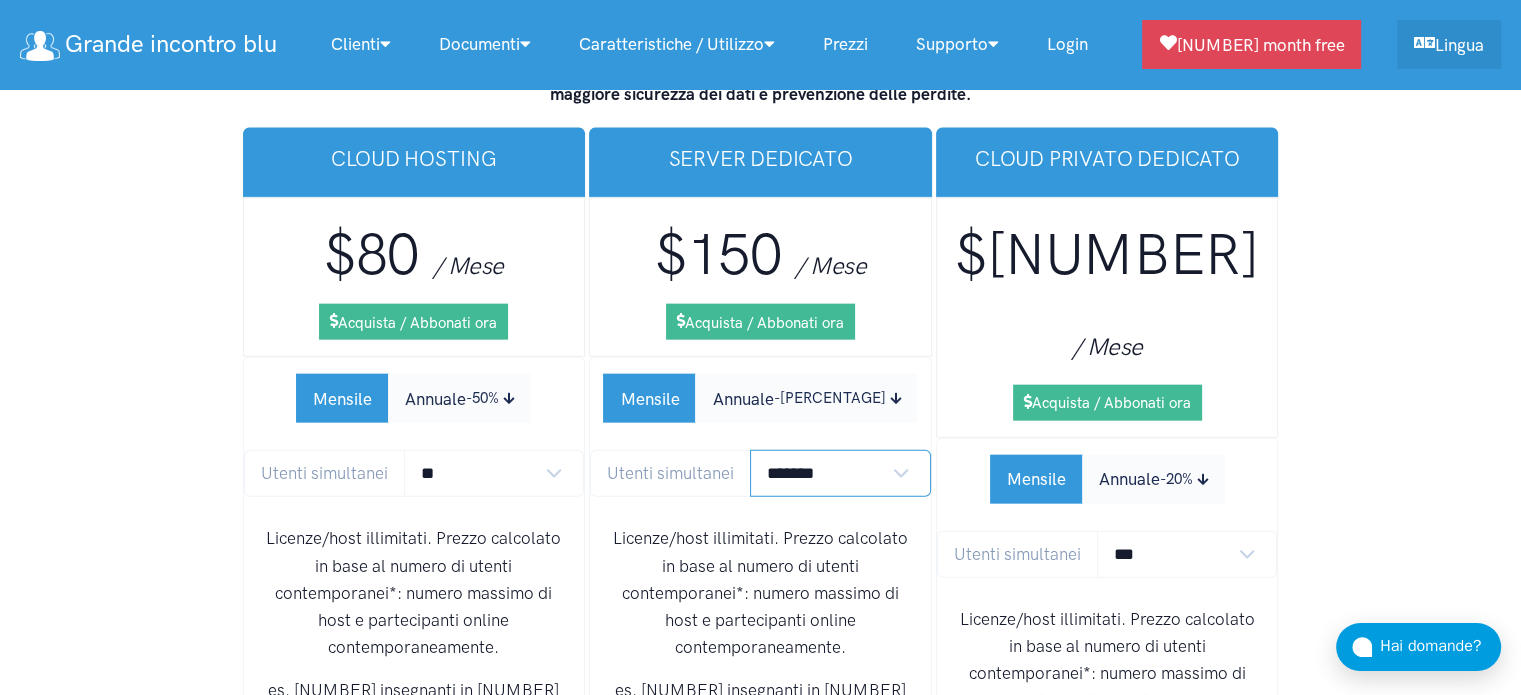 click on "**** **** ****" at bounding box center [840, 473] 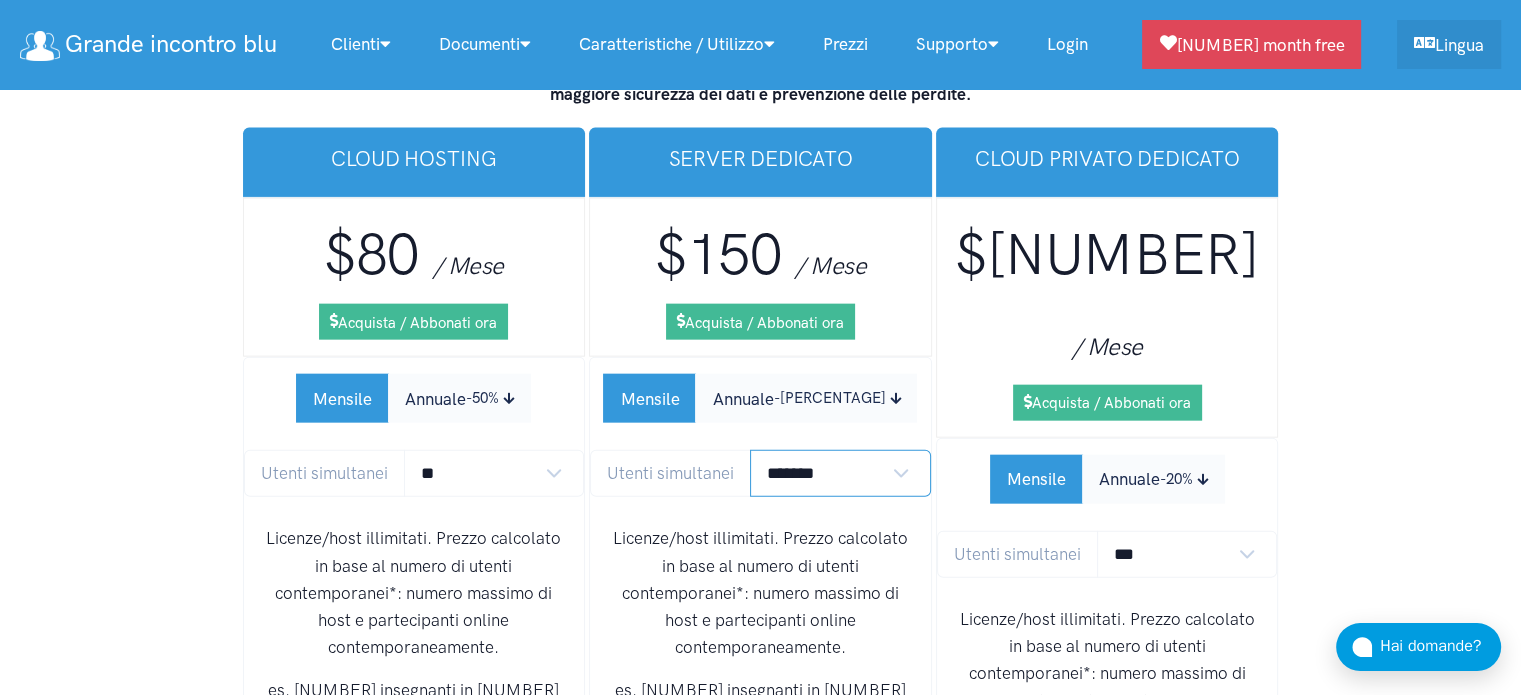 click on "**** **** ****" at bounding box center [840, 473] 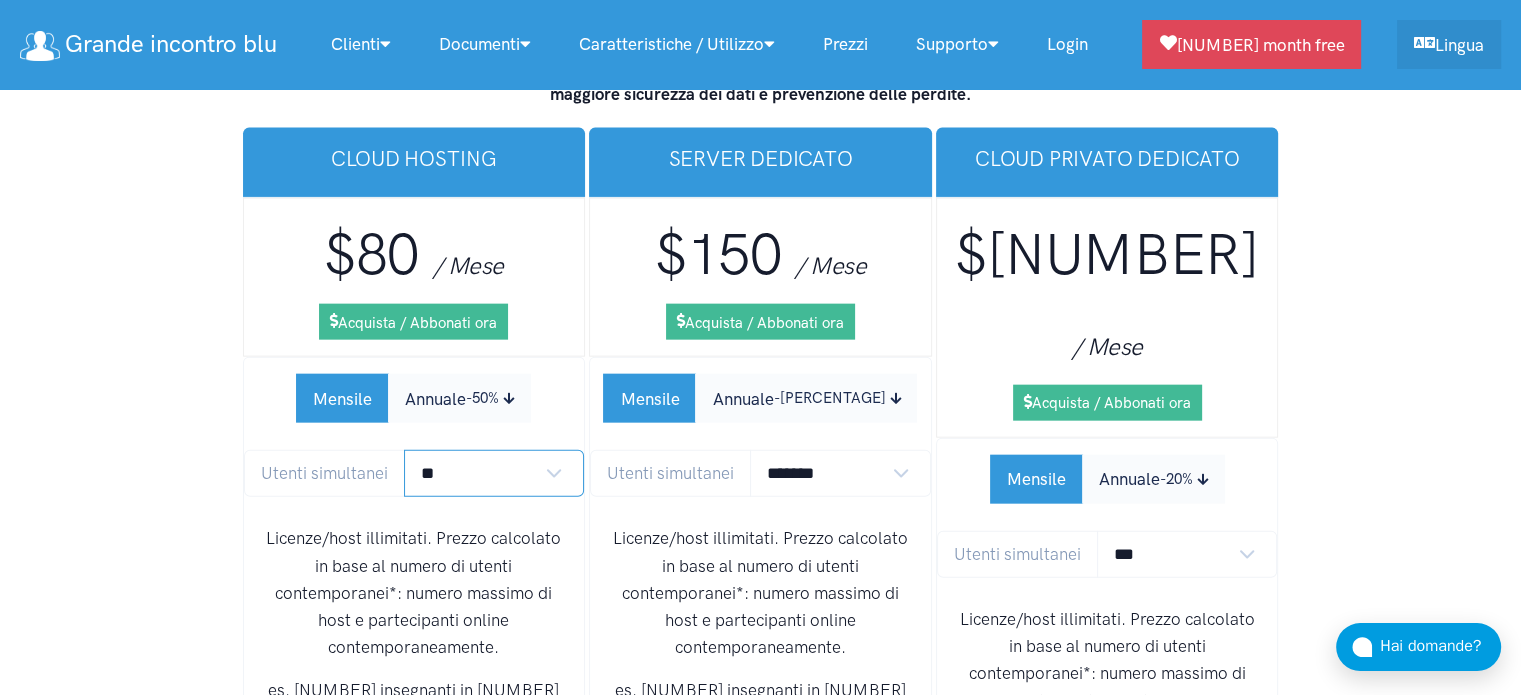 click on "** ** ** ** *** ***" at bounding box center [494, 473] 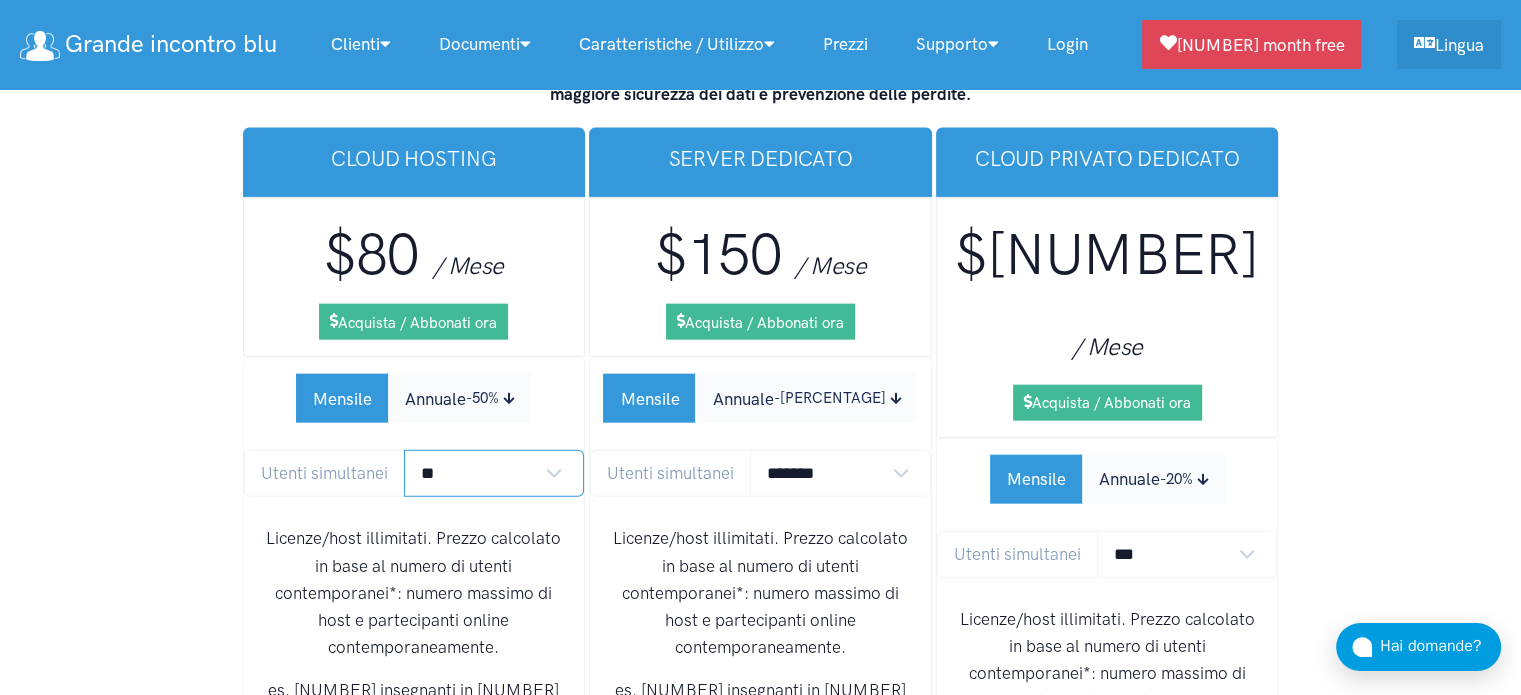 click on "** ** ** ** *** ***" at bounding box center [494, 473] 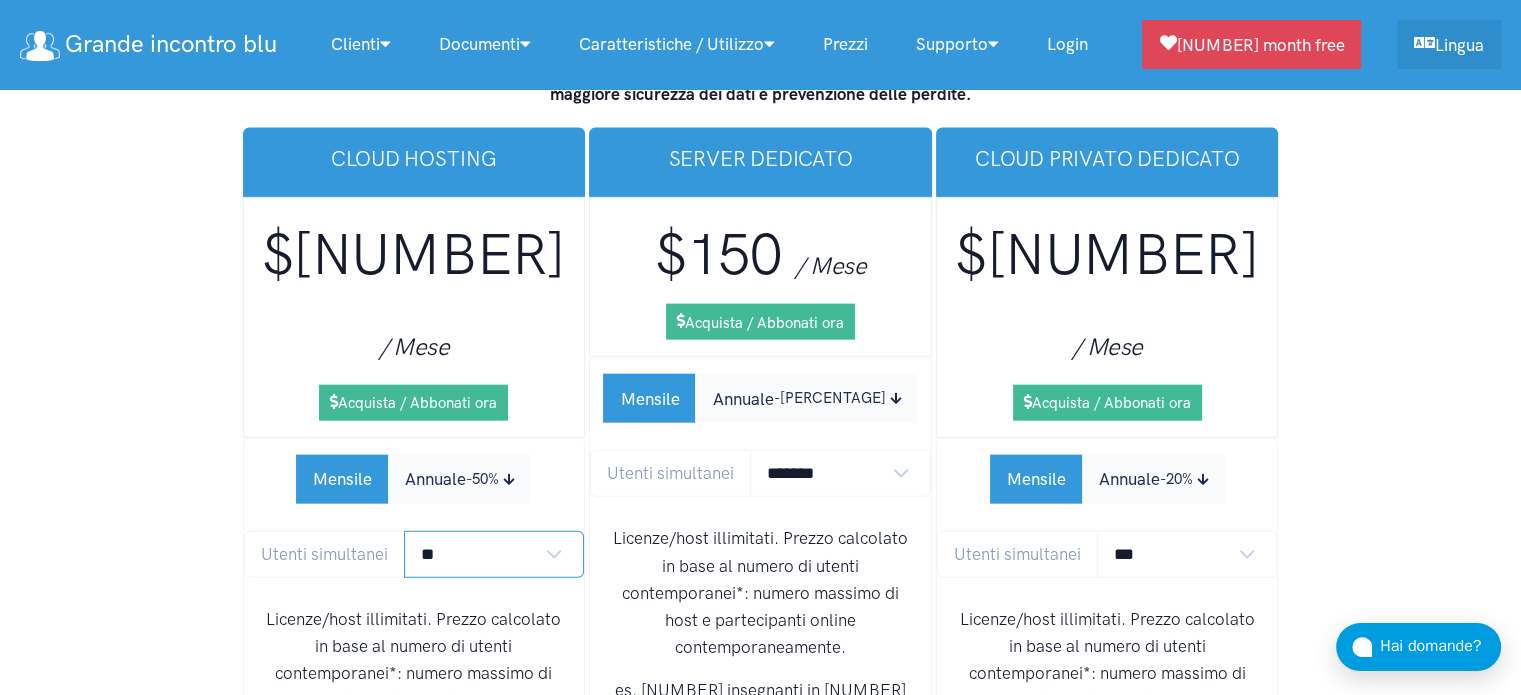 click on "** ** ** ** *** ***" at bounding box center [494, 554] 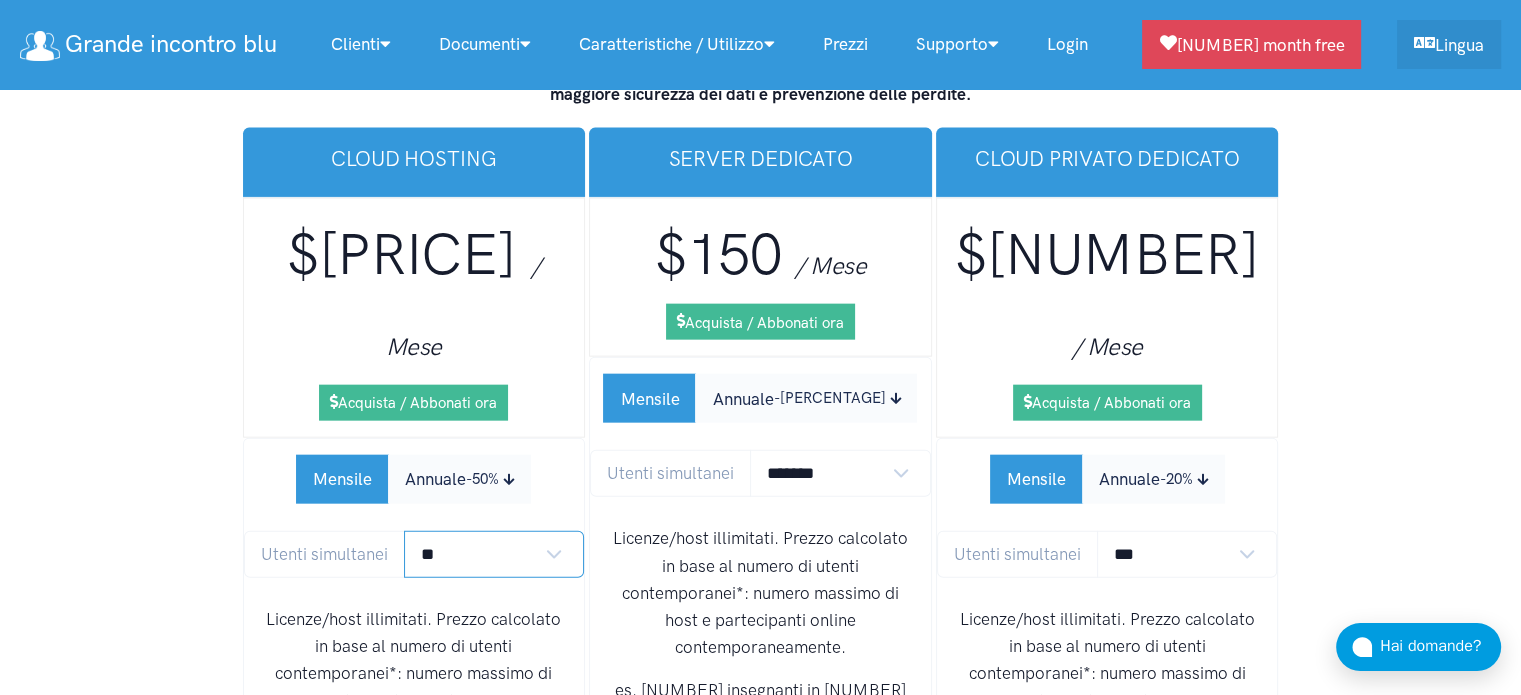 scroll, scrollTop: 12280, scrollLeft: 0, axis: vertical 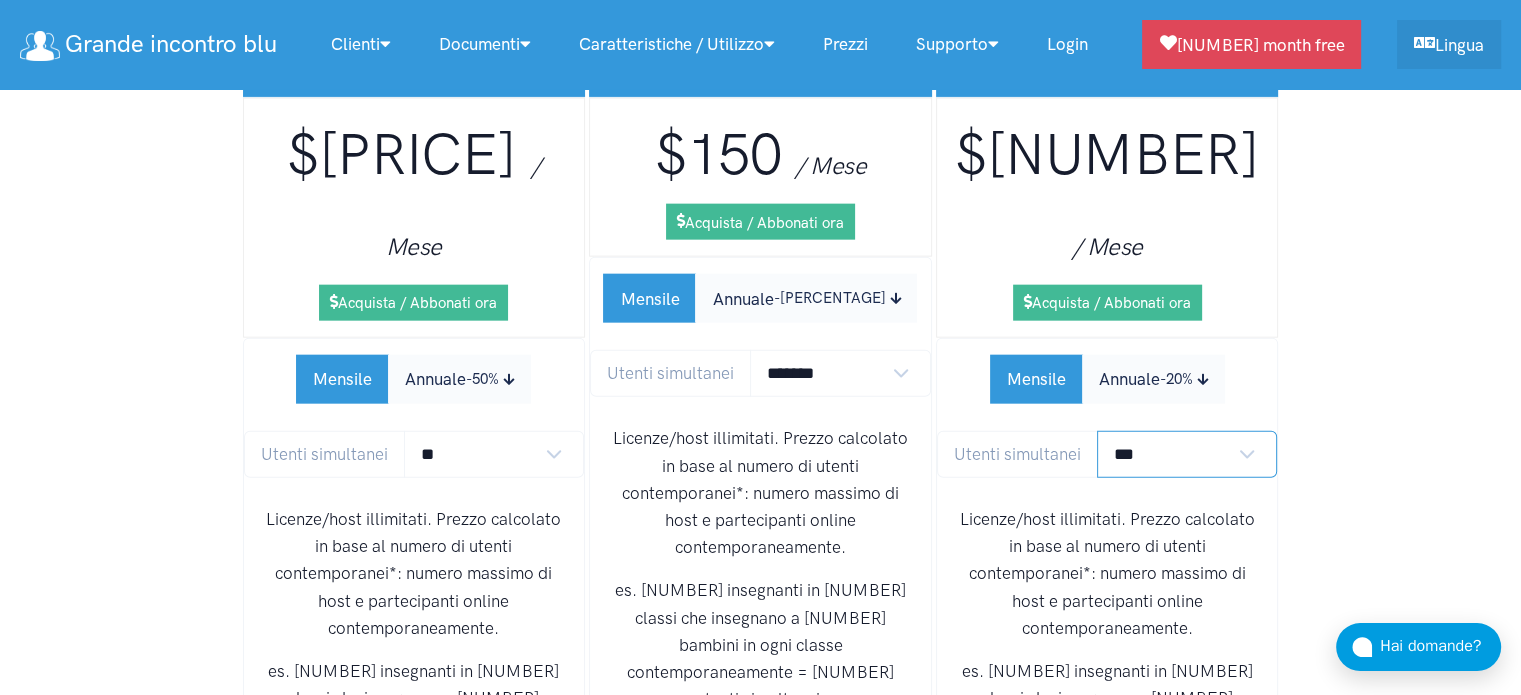 click on "*** **** **** **** **** **** **** **** **** **** **** **** *****" at bounding box center (1187, 454) 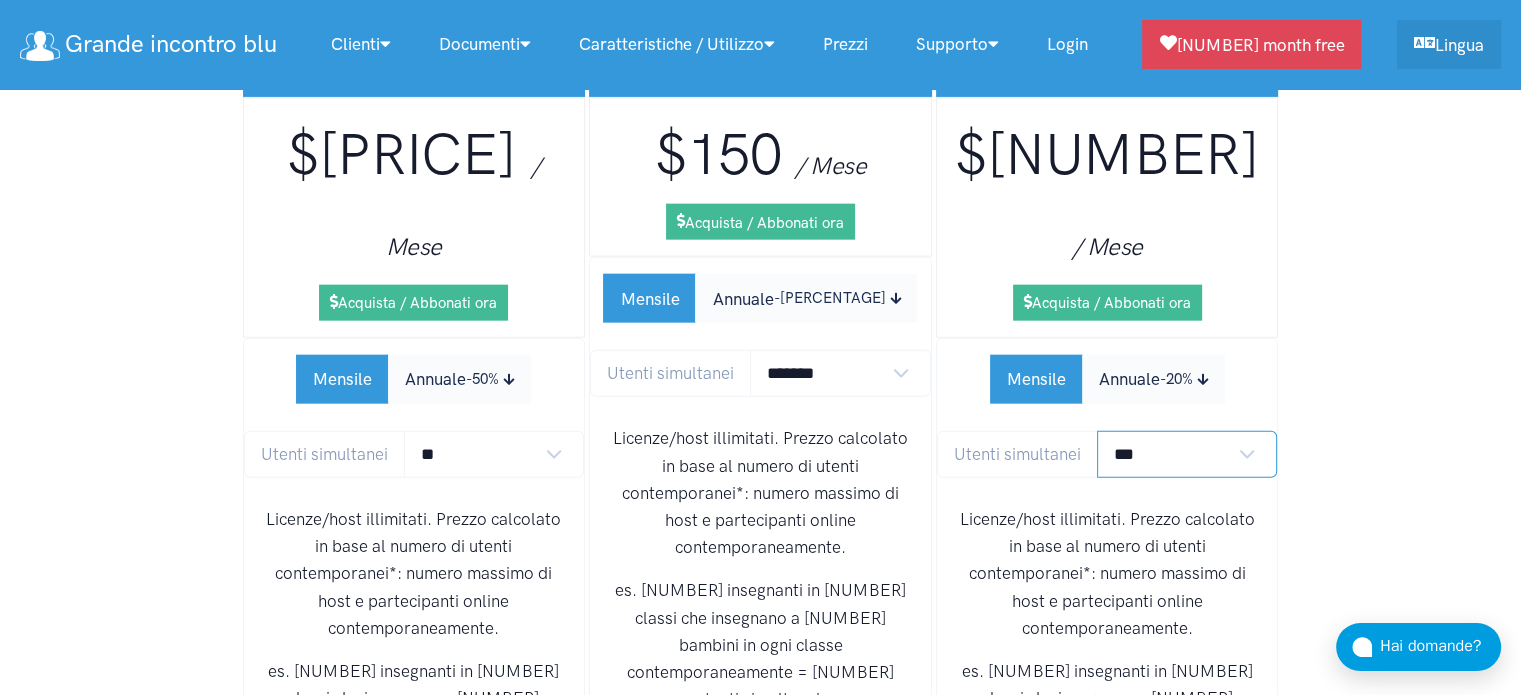 click on "*** **** **** **** **** **** **** **** **** **** **** **** *****" at bounding box center [1187, 454] 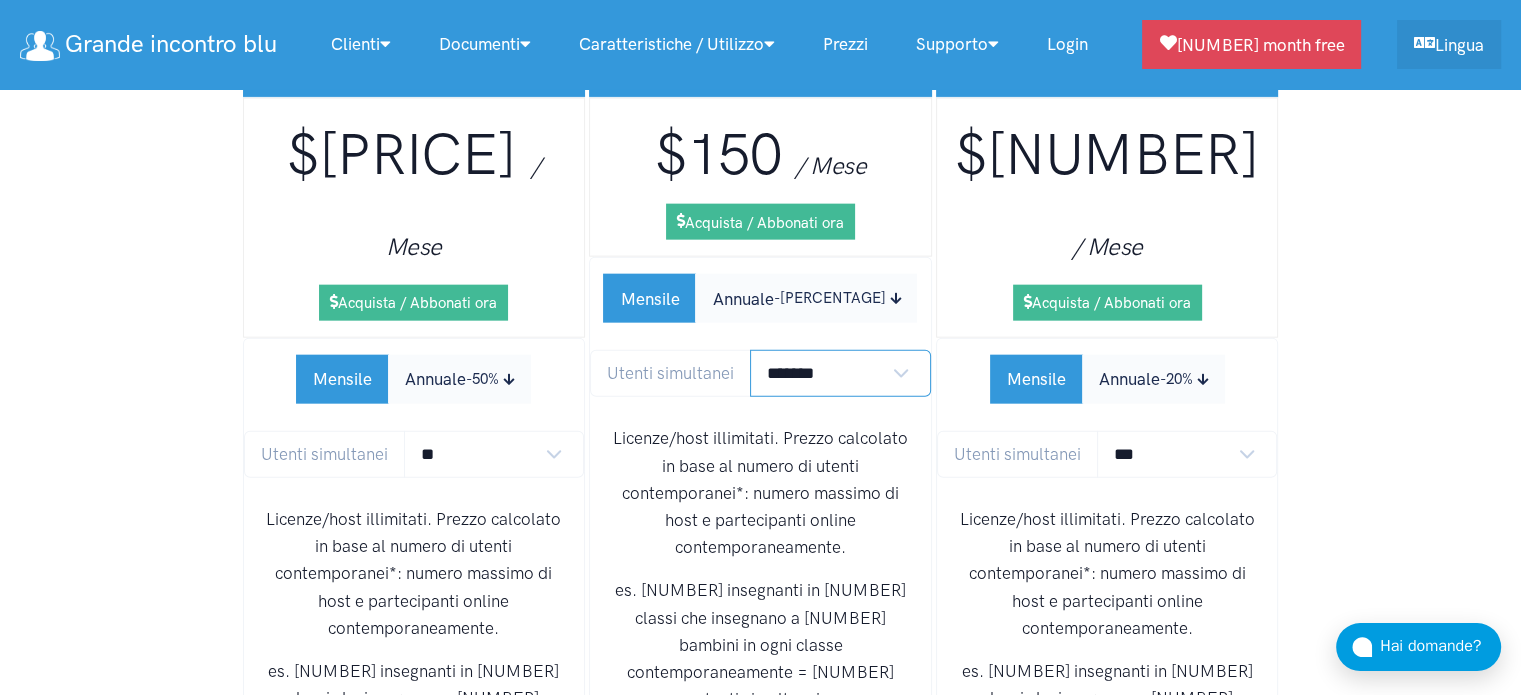 click on "**** **** ****" at bounding box center [840, 373] 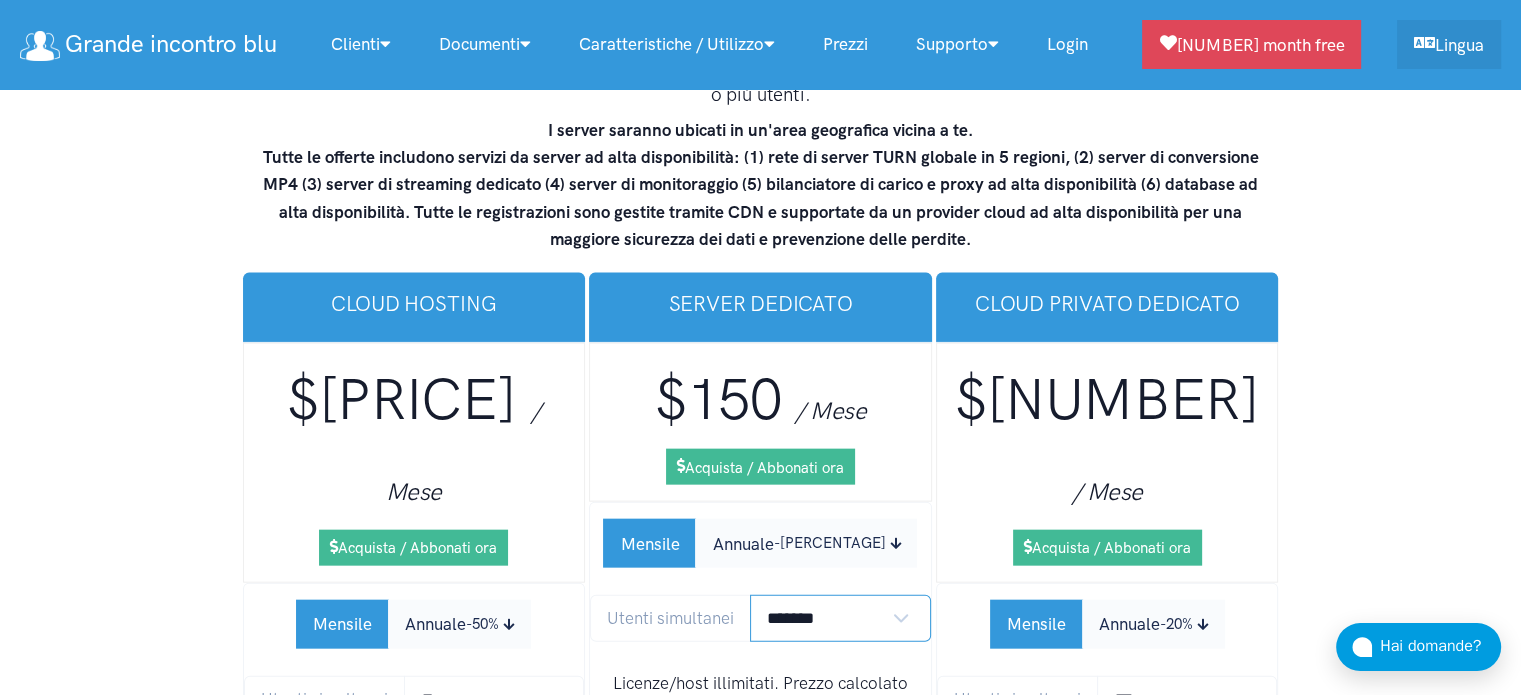 scroll, scrollTop: 12080, scrollLeft: 0, axis: vertical 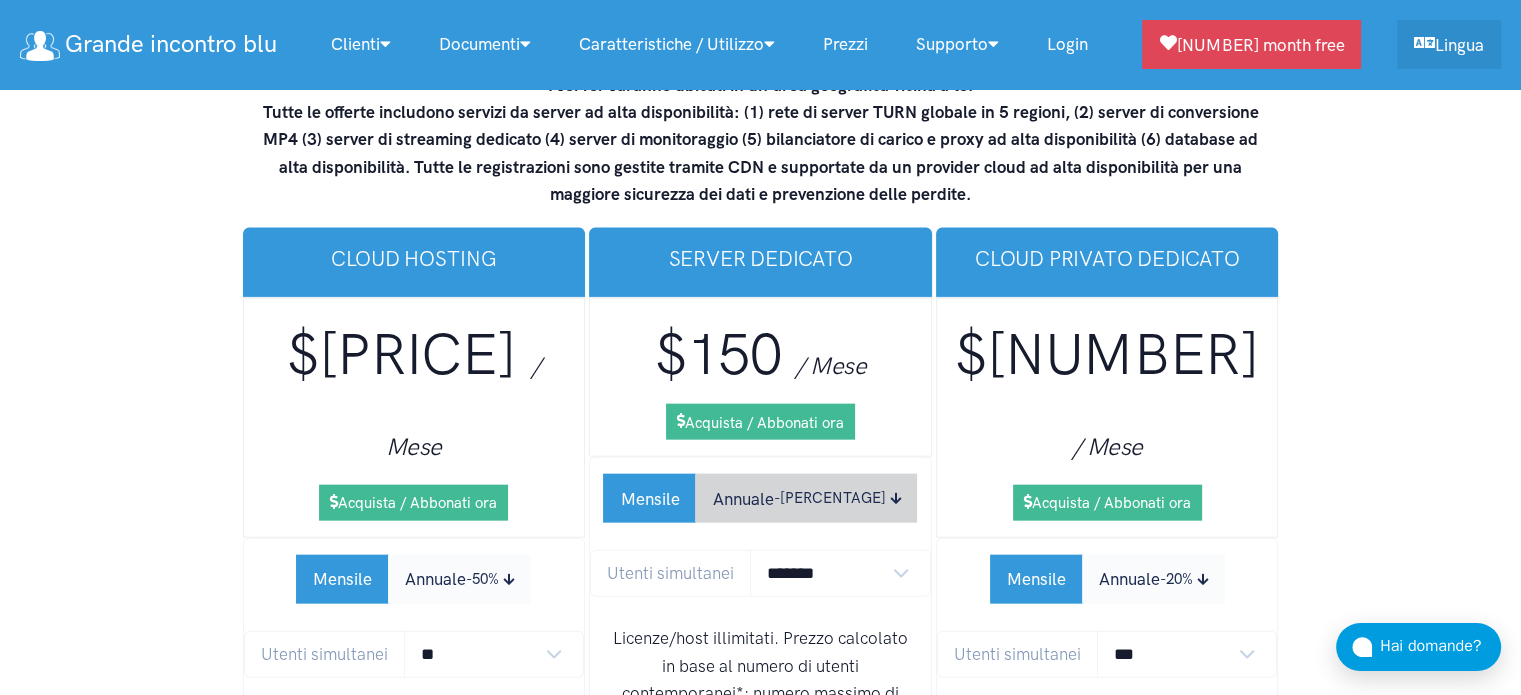 click on "Annuale" at bounding box center [742, 499] 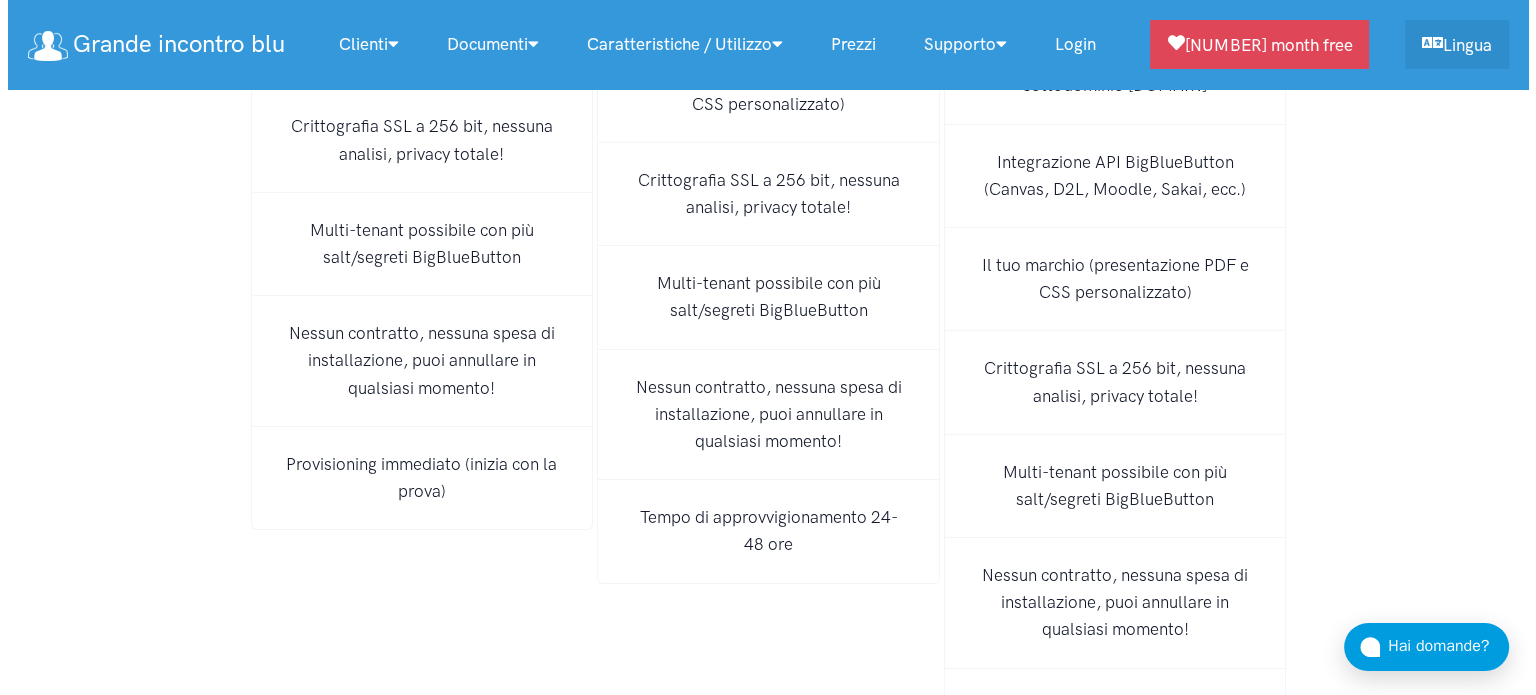 scroll, scrollTop: 14180, scrollLeft: 0, axis: vertical 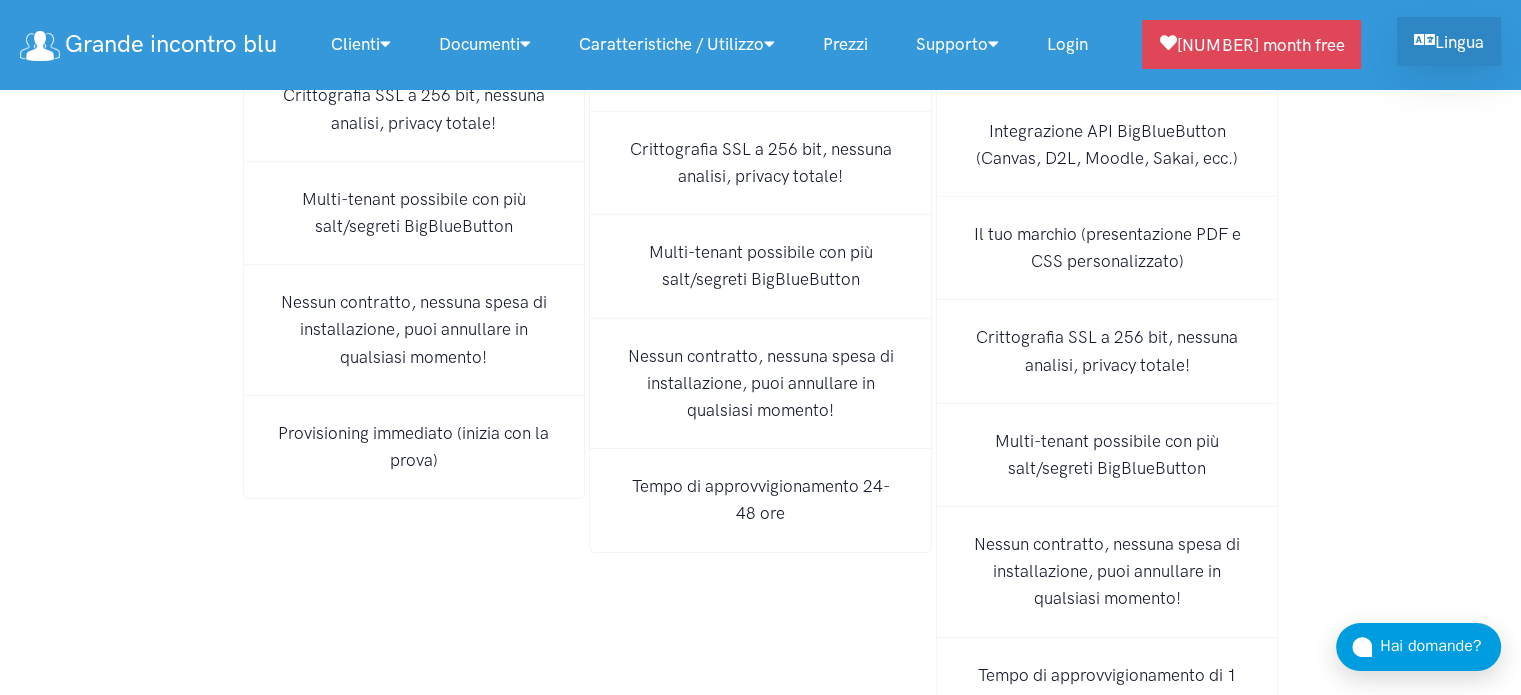 click on "Lingua" at bounding box center [1449, 41] 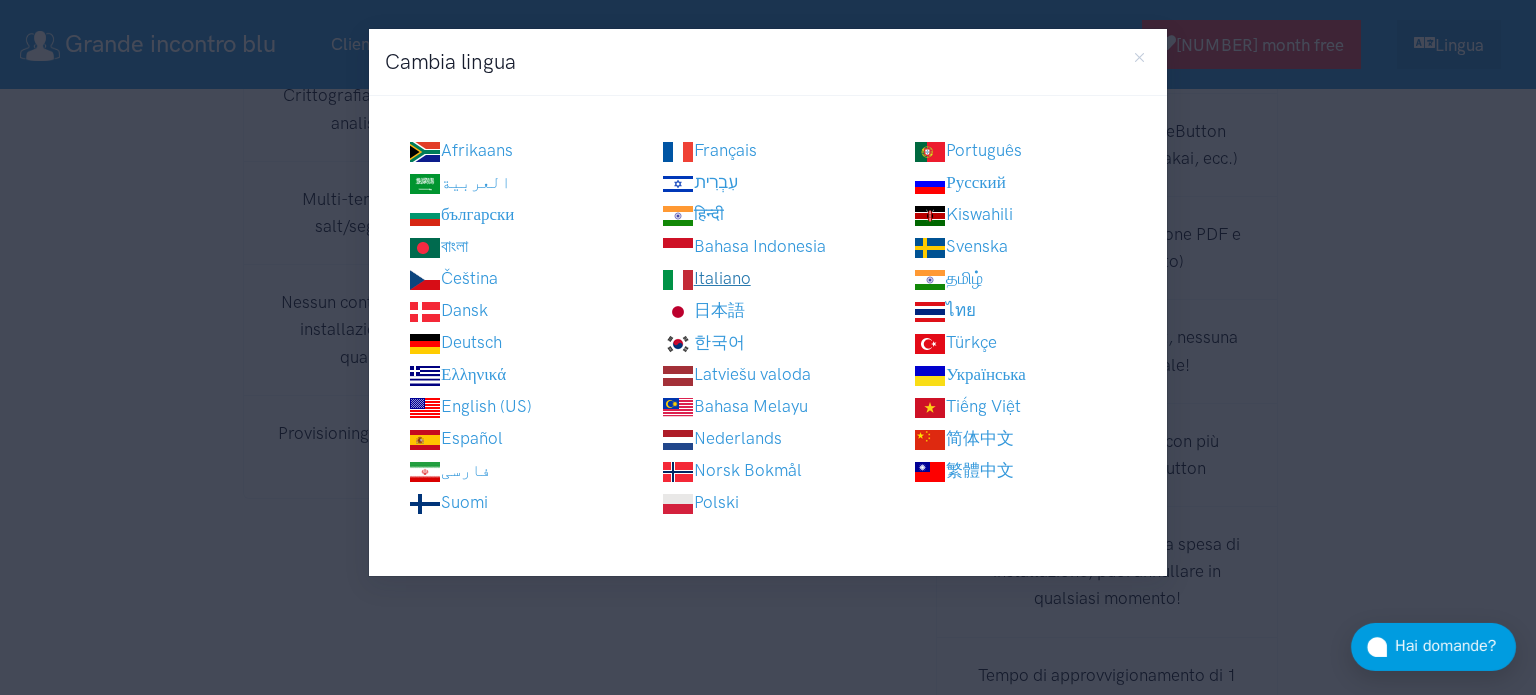 click on "Italiano" at bounding box center (706, 278) 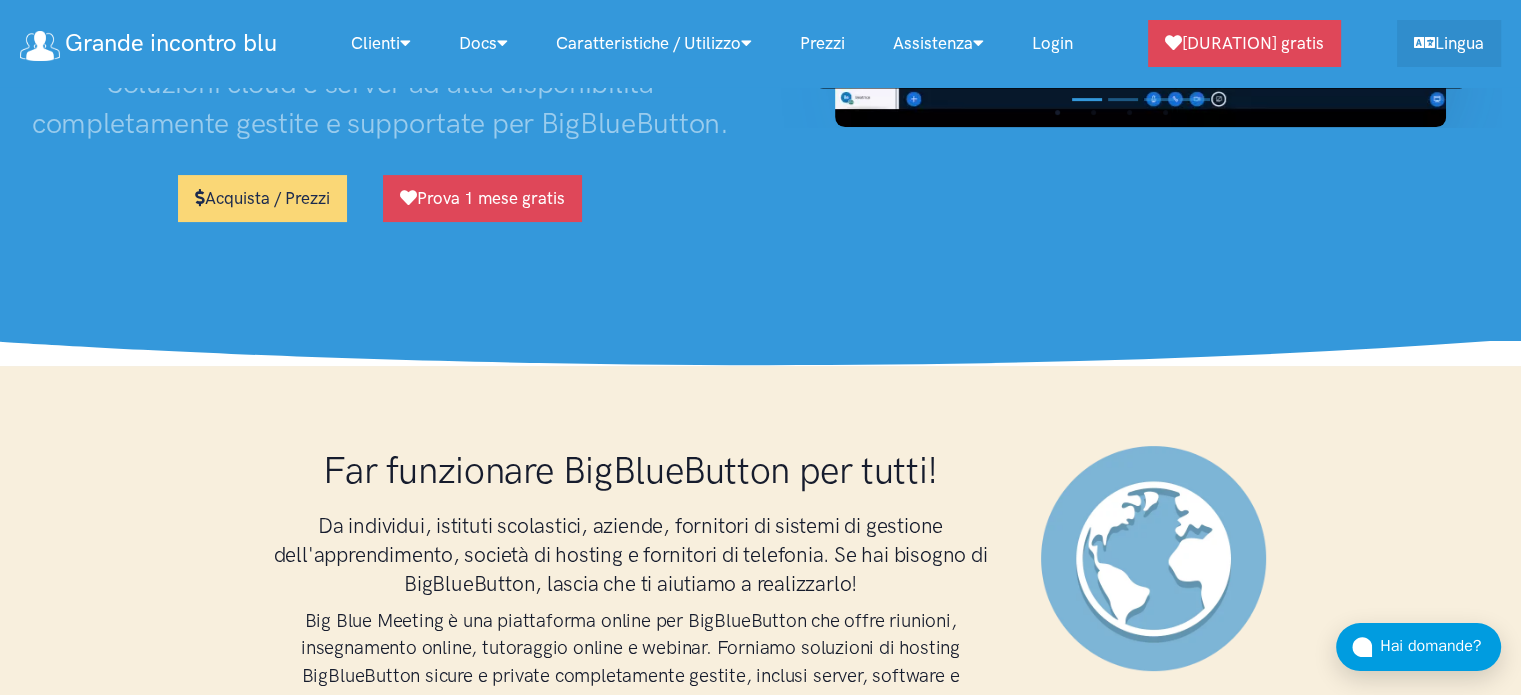 scroll, scrollTop: 0, scrollLeft: 0, axis: both 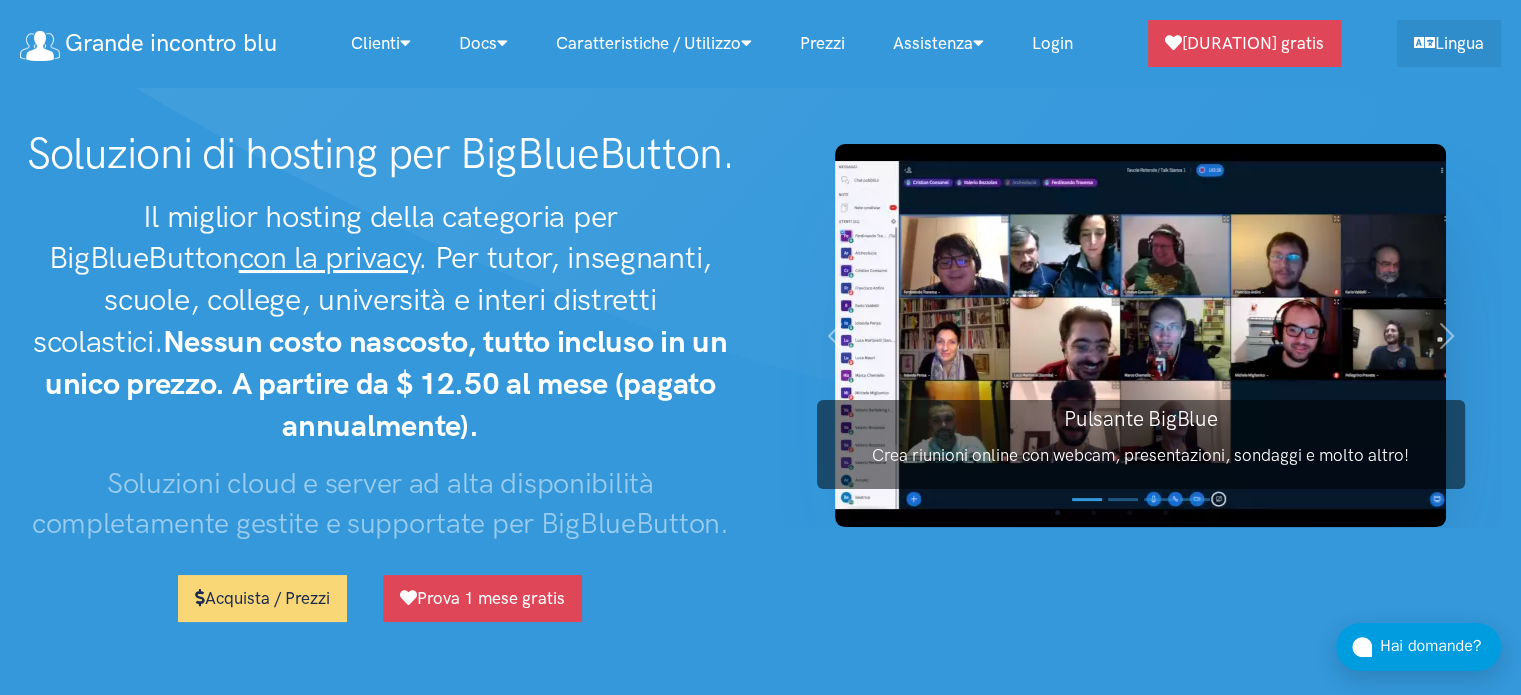 click on "Prezzi" at bounding box center [822, 43] 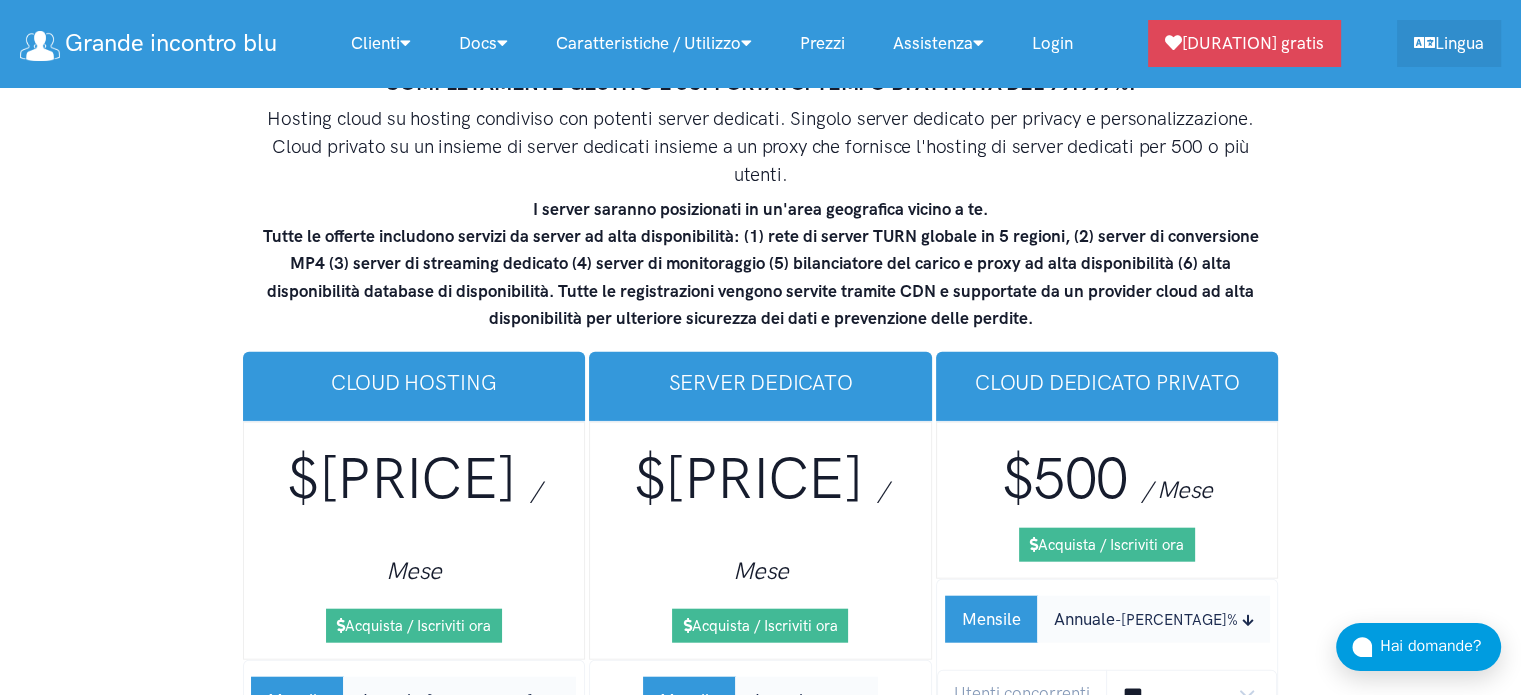 scroll, scrollTop: 12272, scrollLeft: 0, axis: vertical 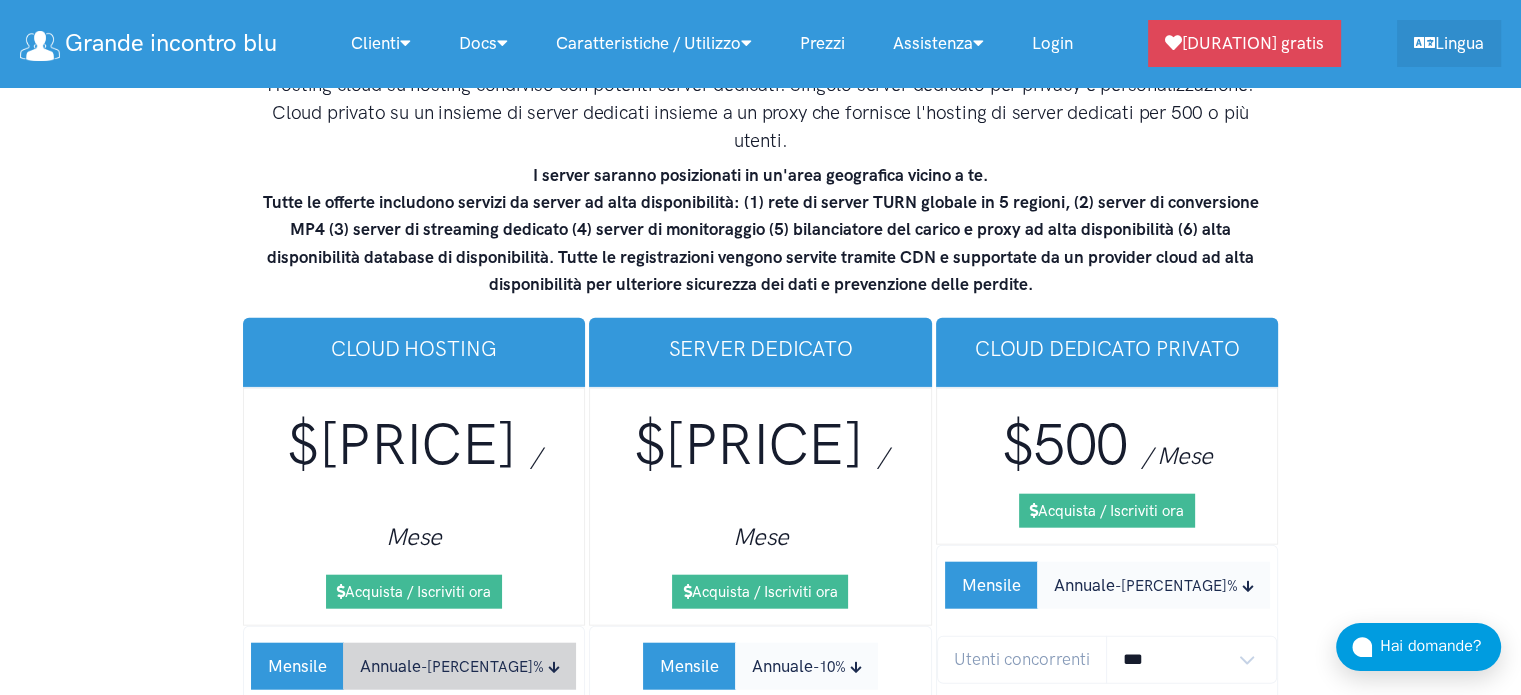 click on "Annuale  -50%" at bounding box center [459, 666] 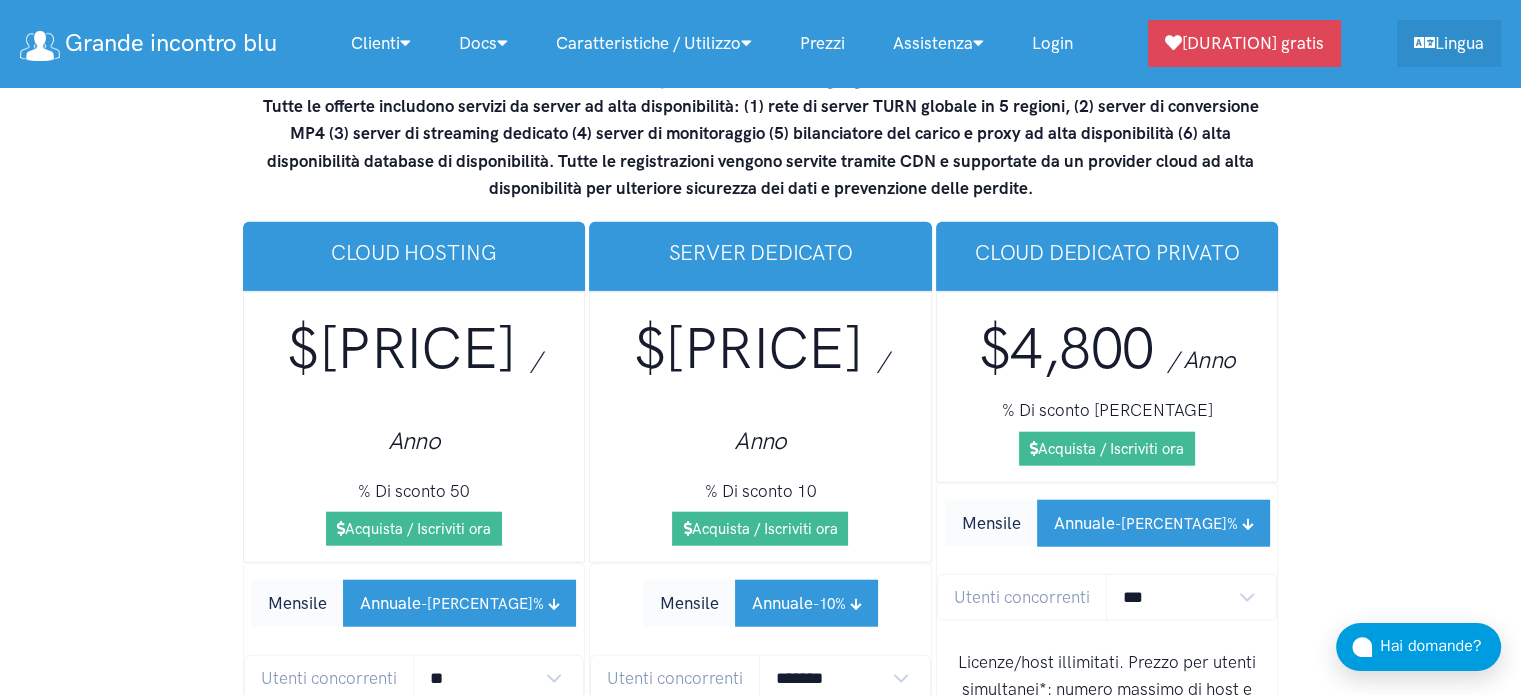scroll, scrollTop: 12472, scrollLeft: 0, axis: vertical 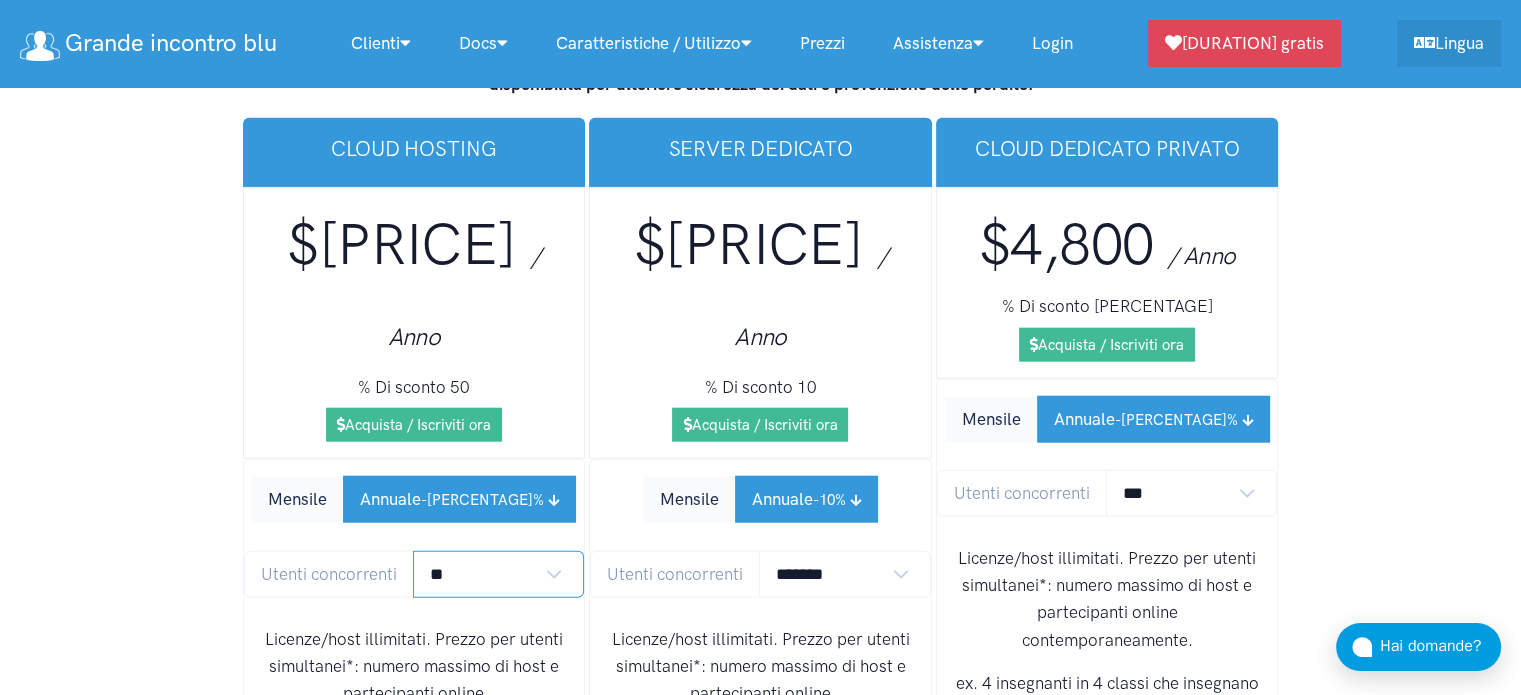 click on "** ** ** ** *** ***" at bounding box center [499, 574] 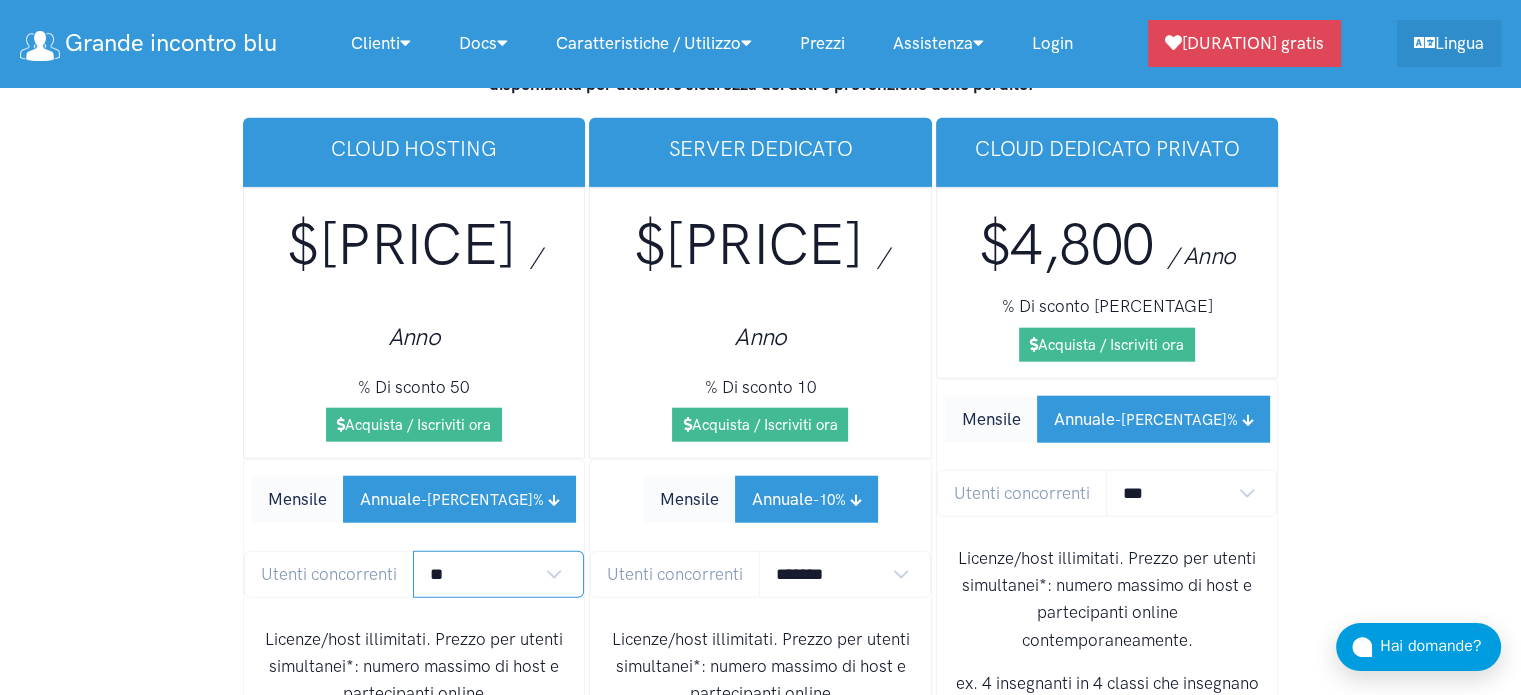 select on "*" 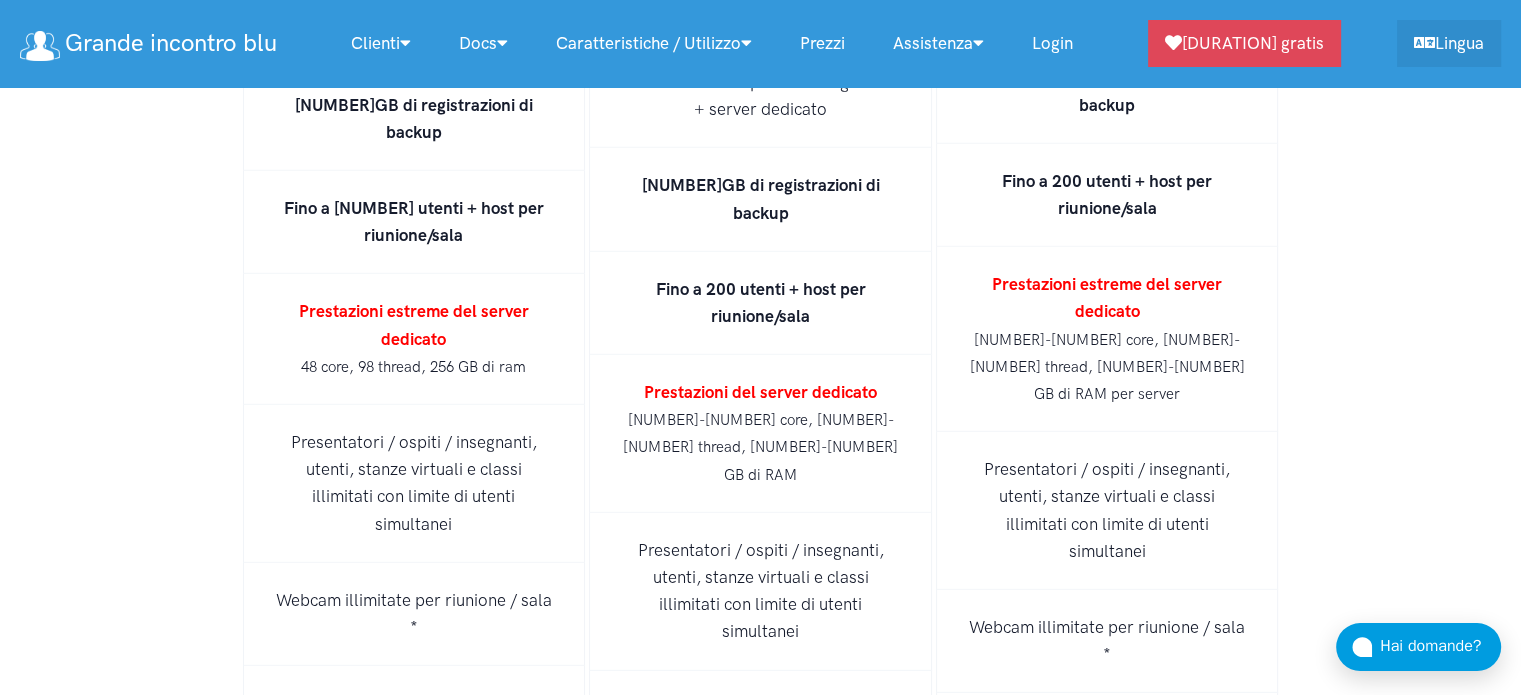 scroll, scrollTop: 13172, scrollLeft: 0, axis: vertical 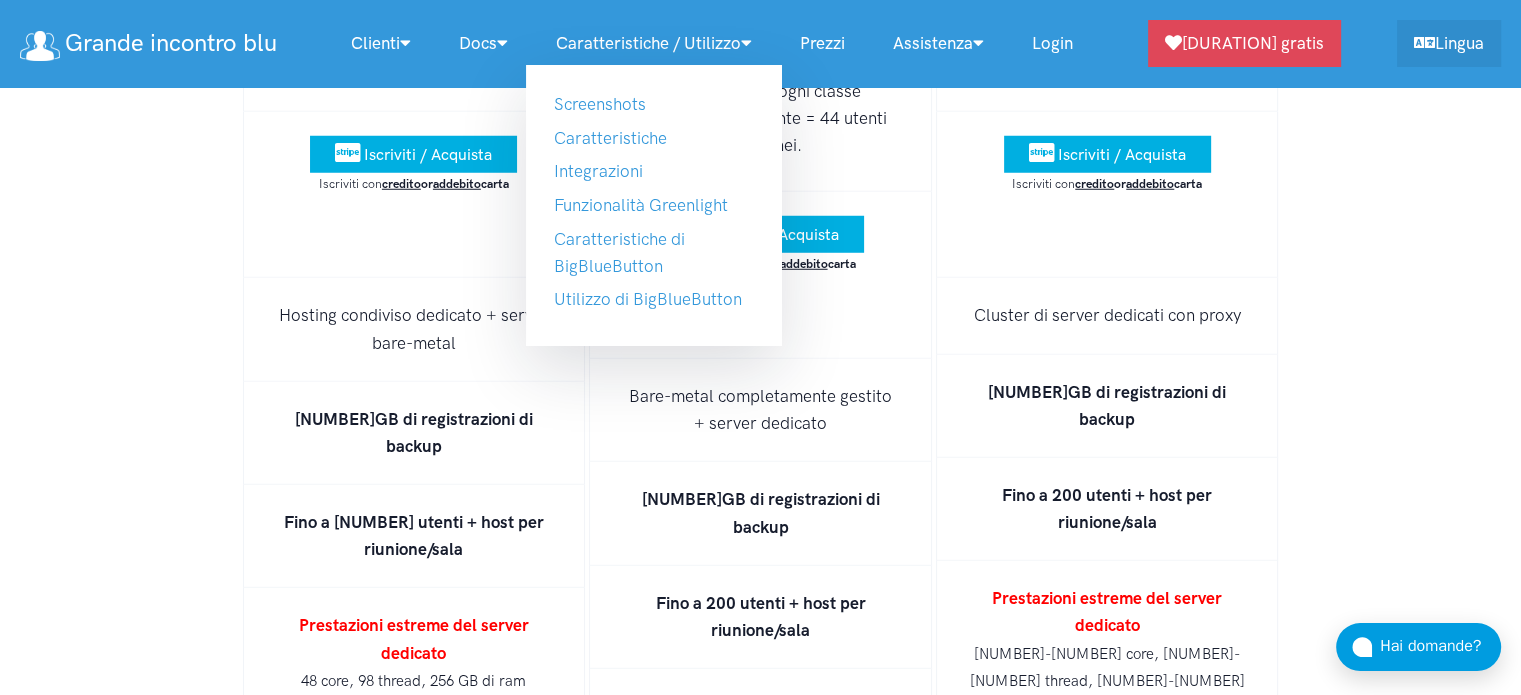 click on "Caratteristiche / Utilizzo" at bounding box center (654, 43) 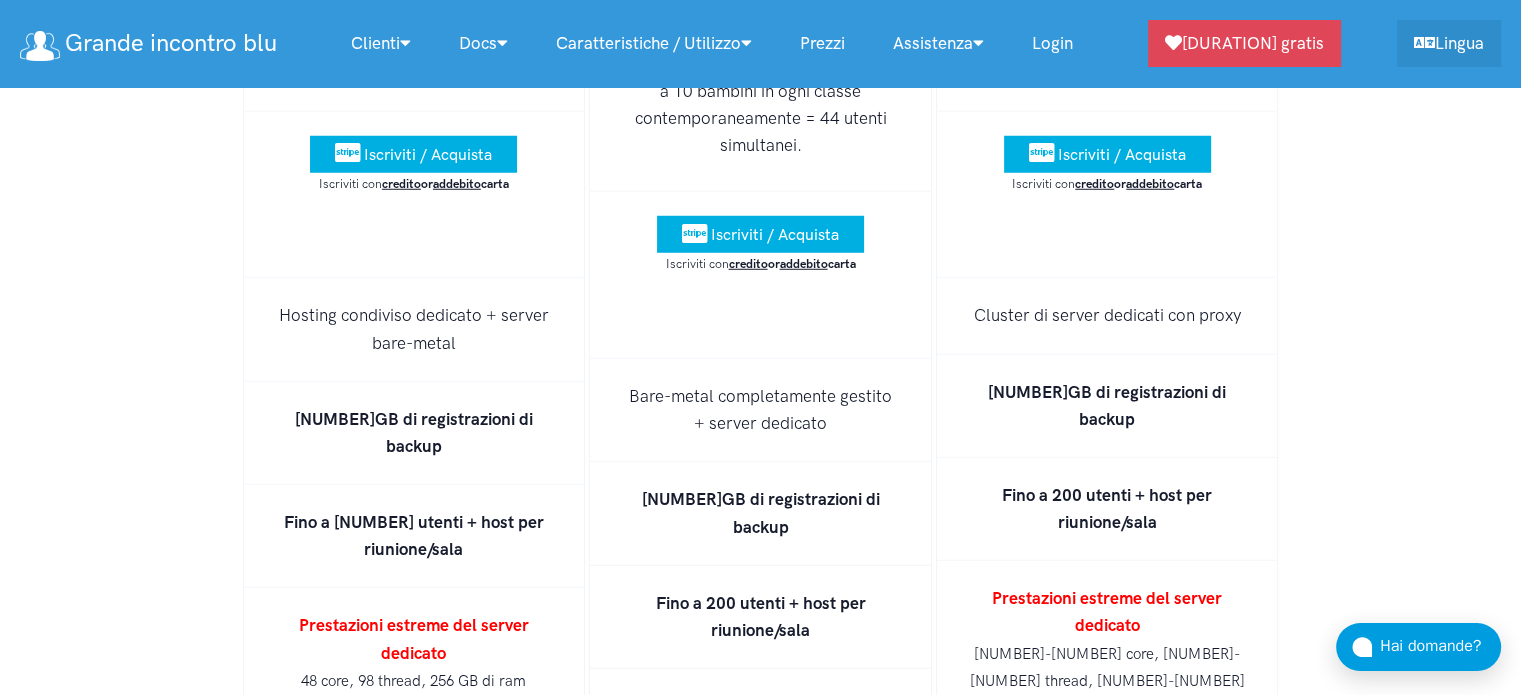 click on "Caratteristiche / Utilizzo" at bounding box center [654, 43] 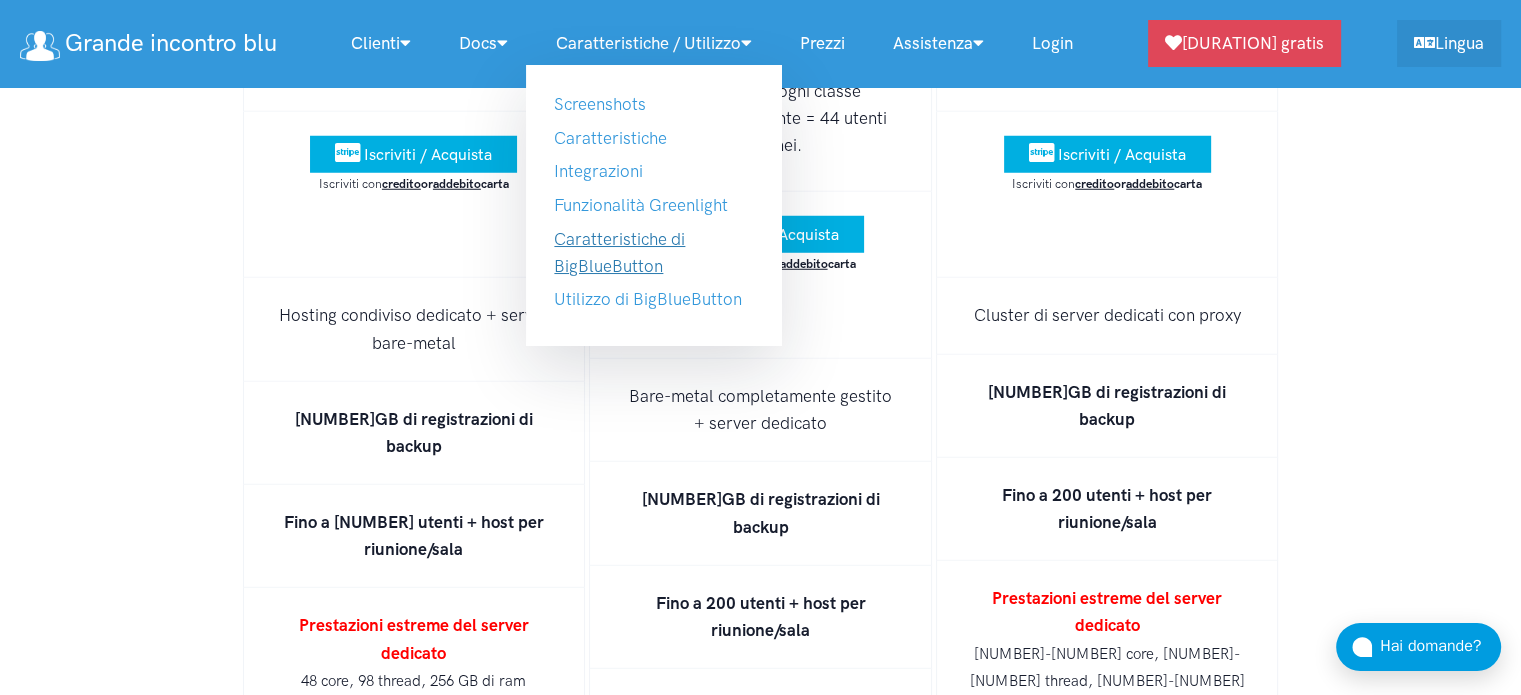 click on "Caratteristiche di BigBlueButton" at bounding box center (619, 252) 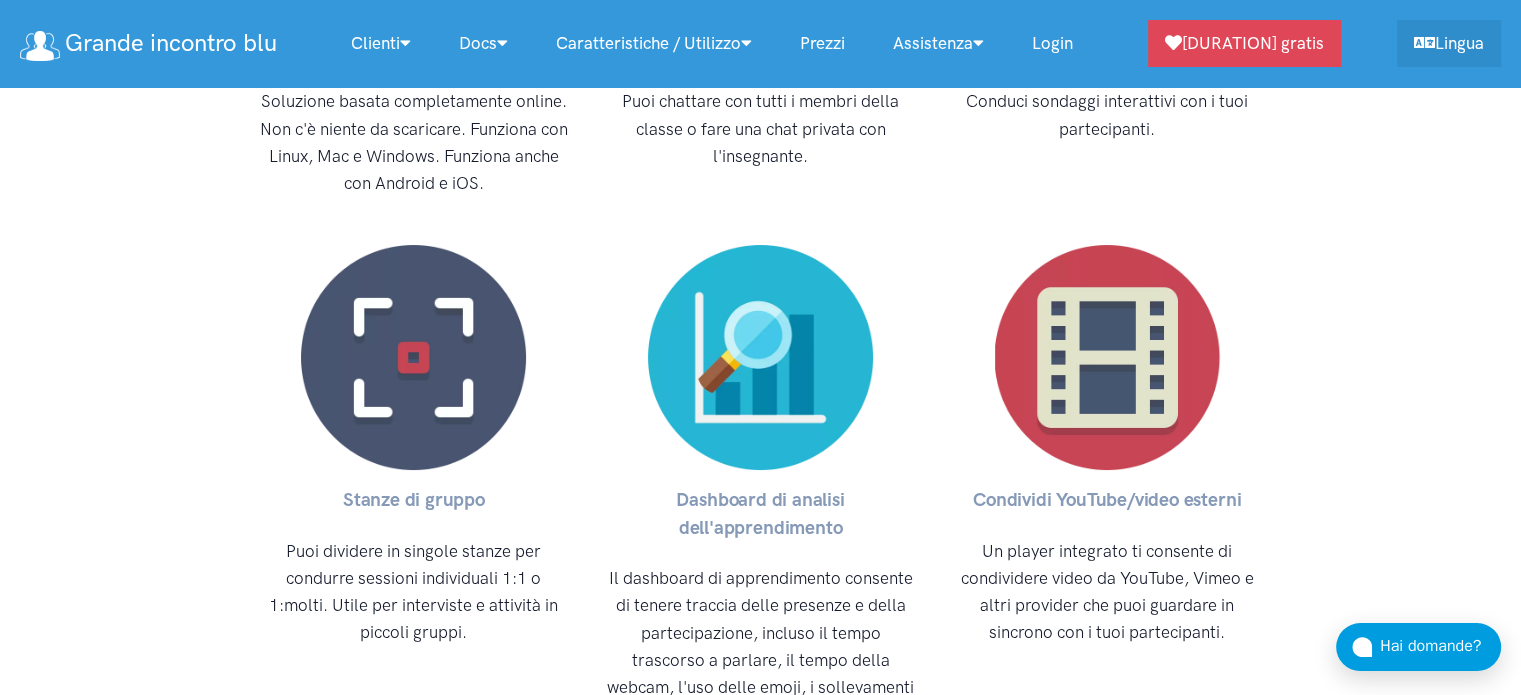 scroll, scrollTop: 7666, scrollLeft: 0, axis: vertical 